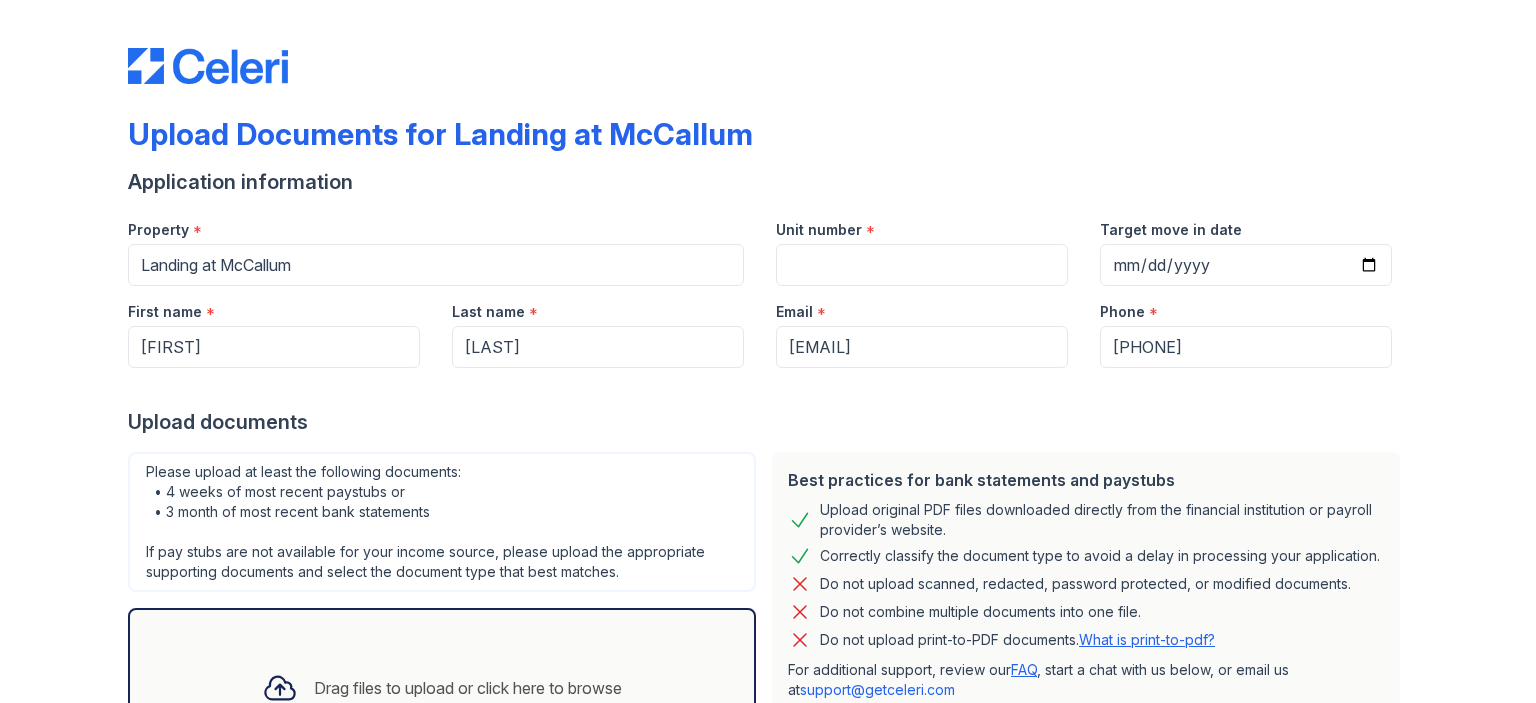 scroll, scrollTop: 0, scrollLeft: 0, axis: both 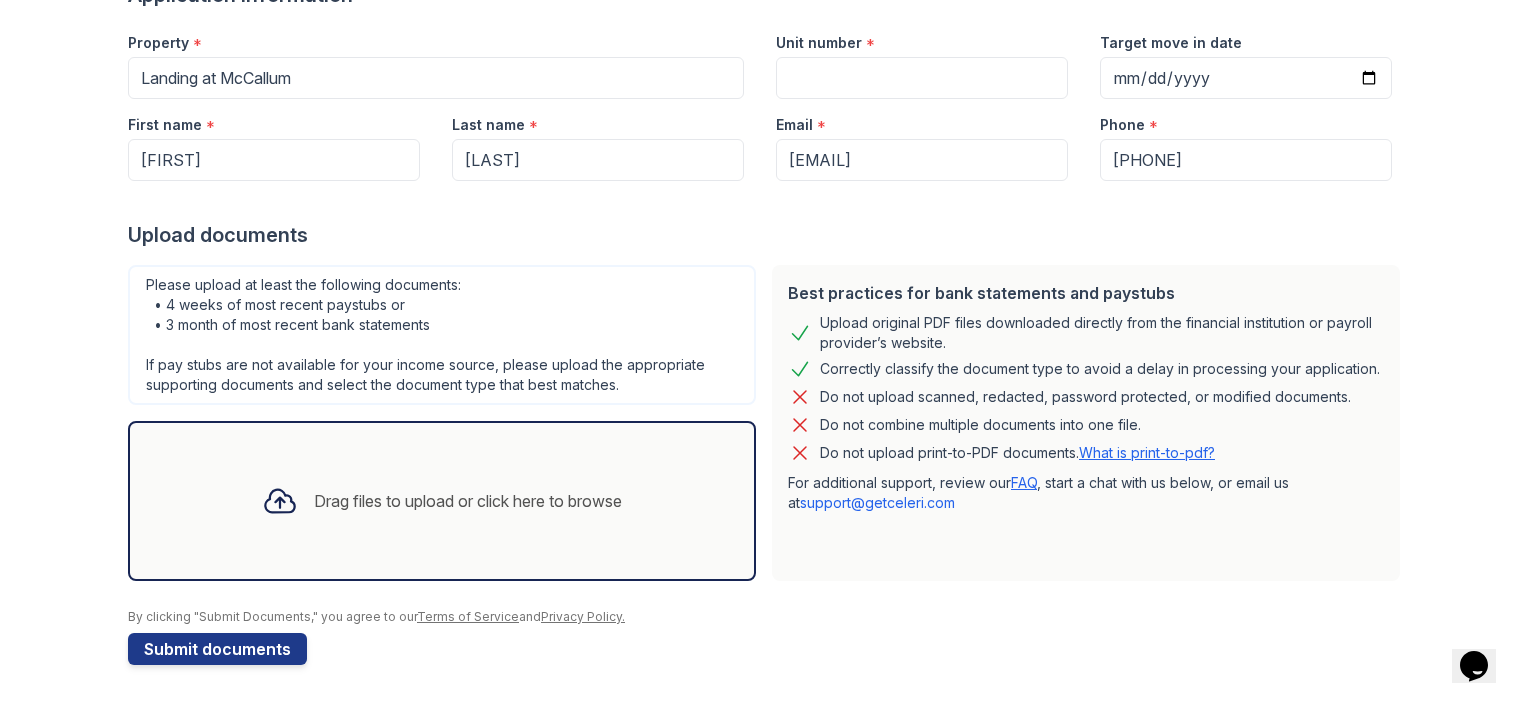 click 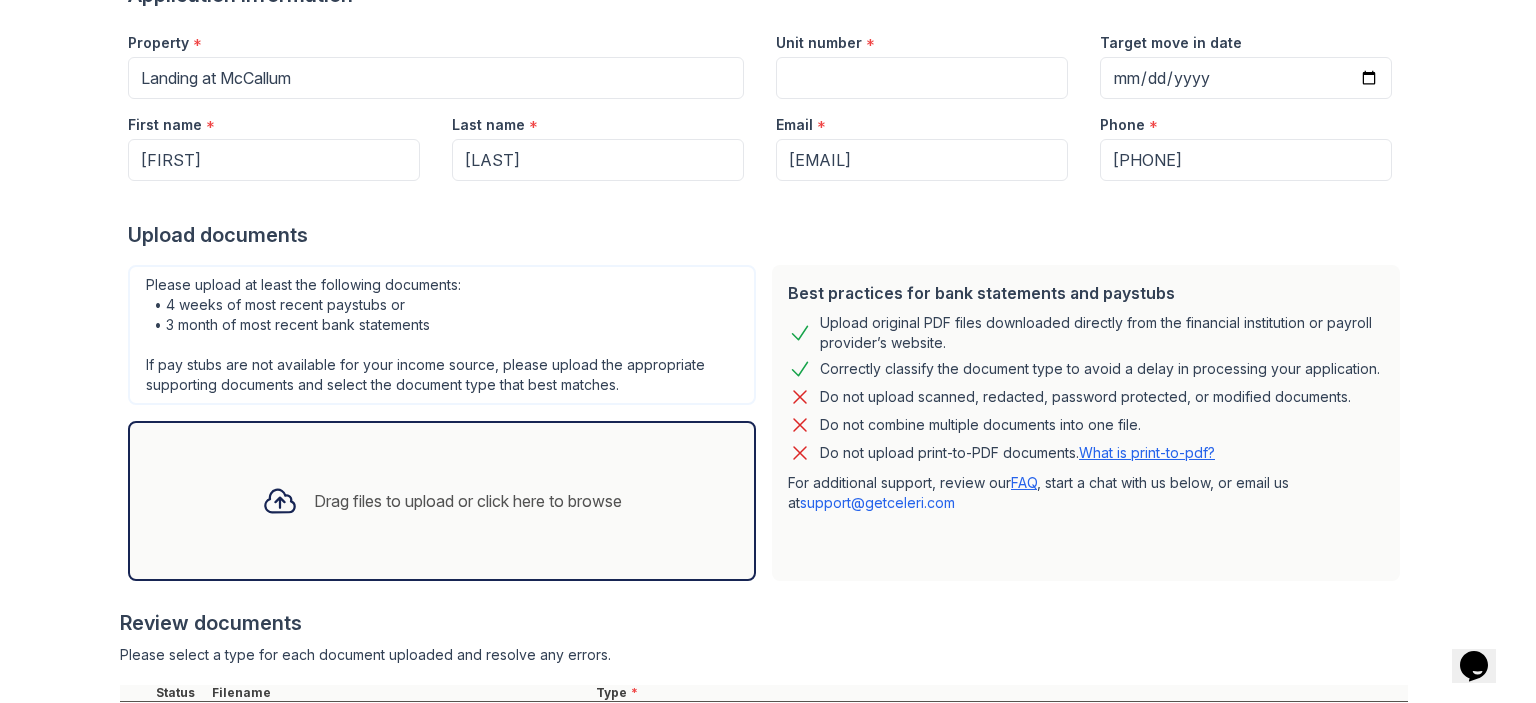 click on "Drag files to upload or click here to browse" at bounding box center [442, 501] 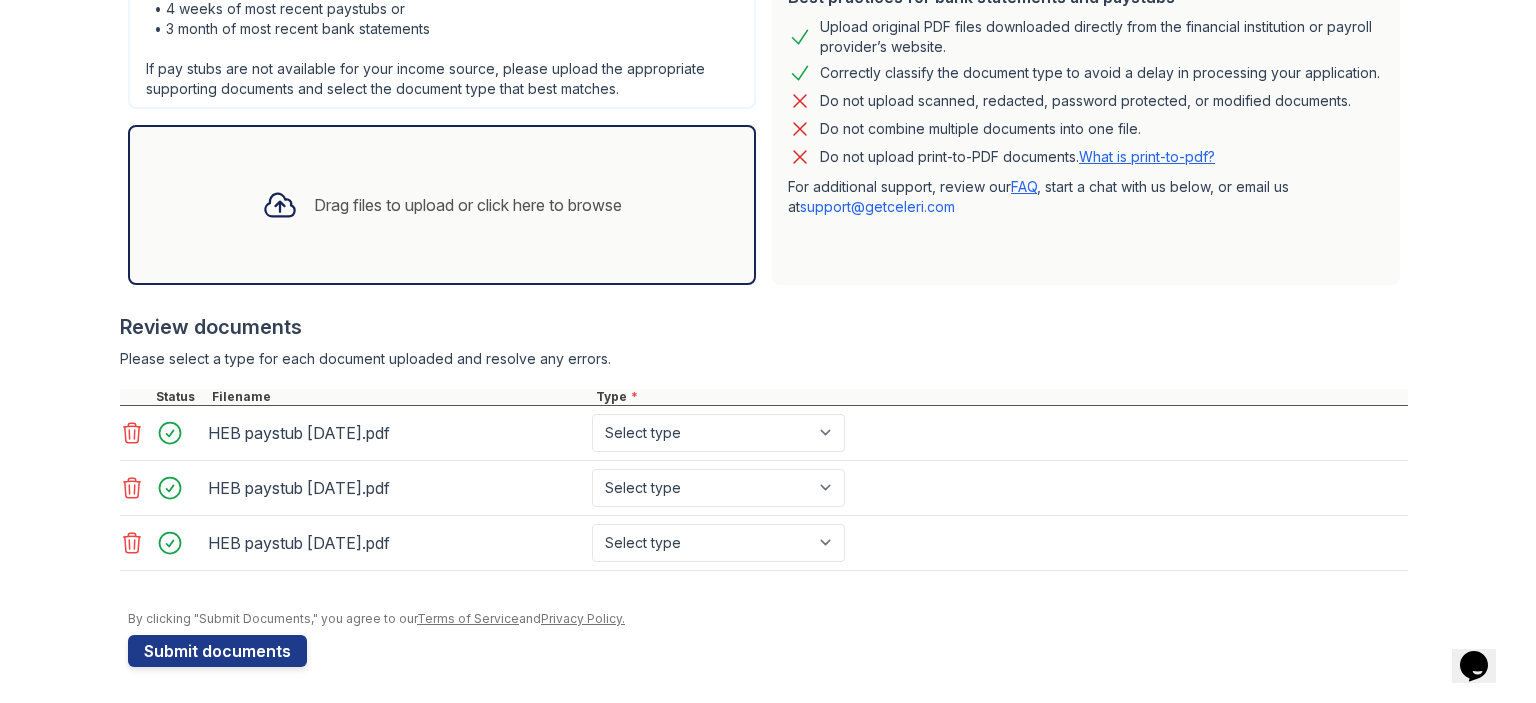 click on "Drag files to upload or click here to browse" at bounding box center (468, 205) 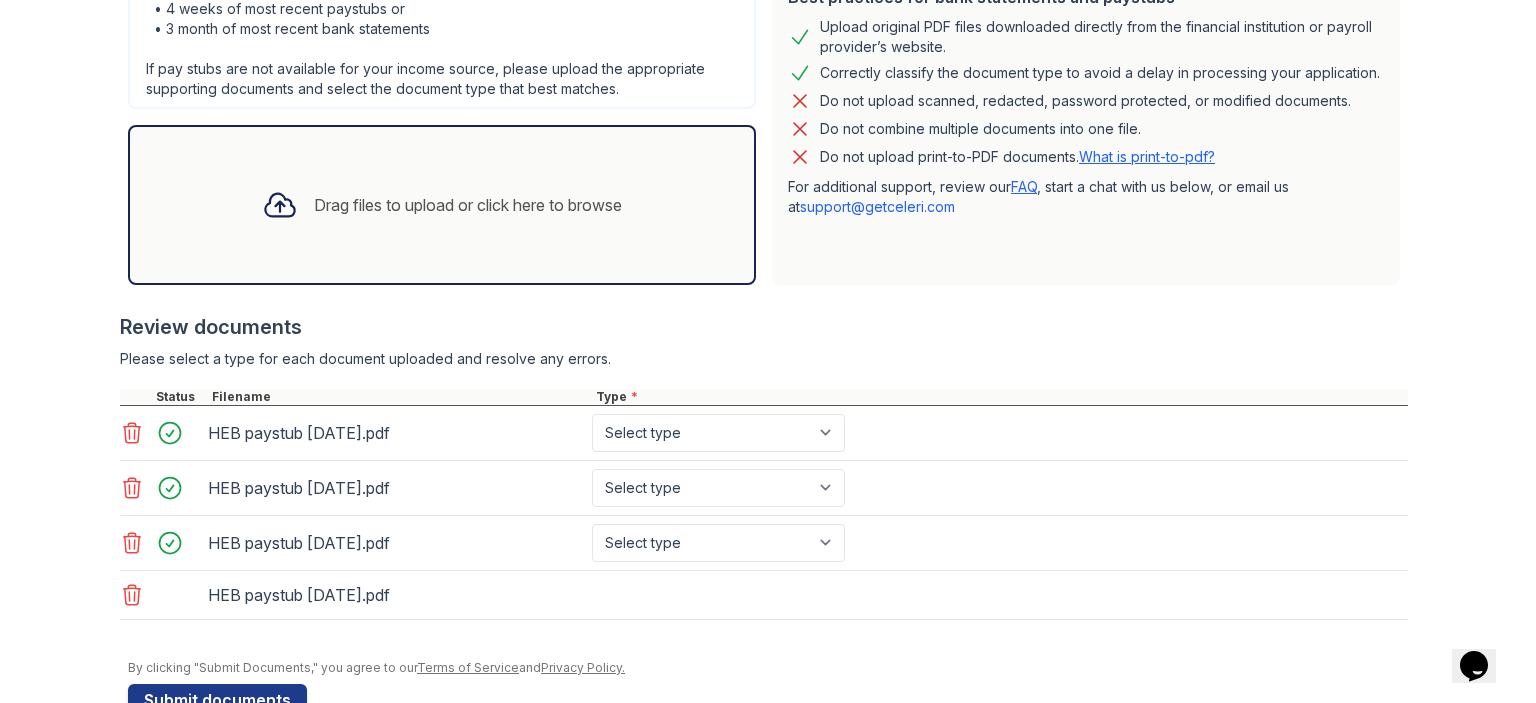 click on "Drag files to upload or click here to browse" at bounding box center [468, 205] 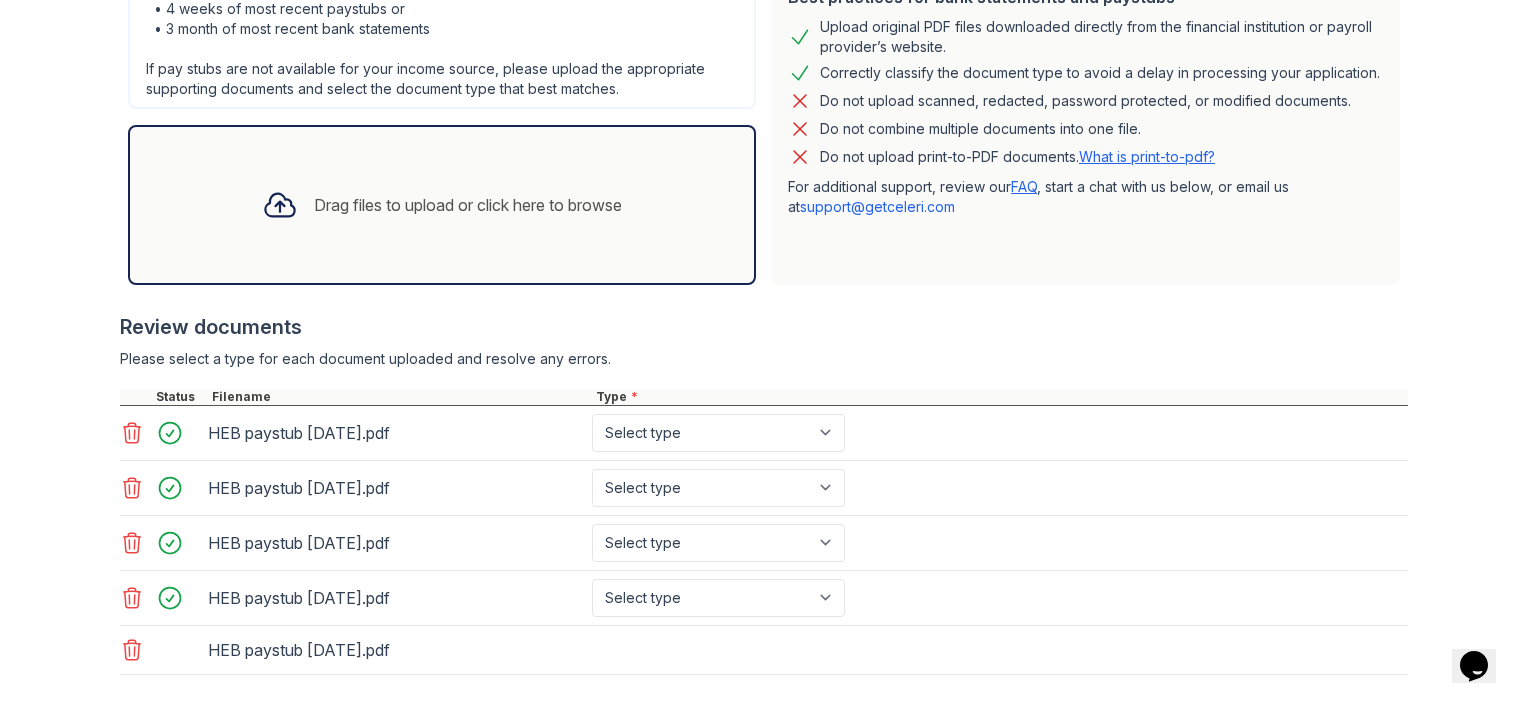 click on "Drag files to upload or click here to browse" at bounding box center (468, 205) 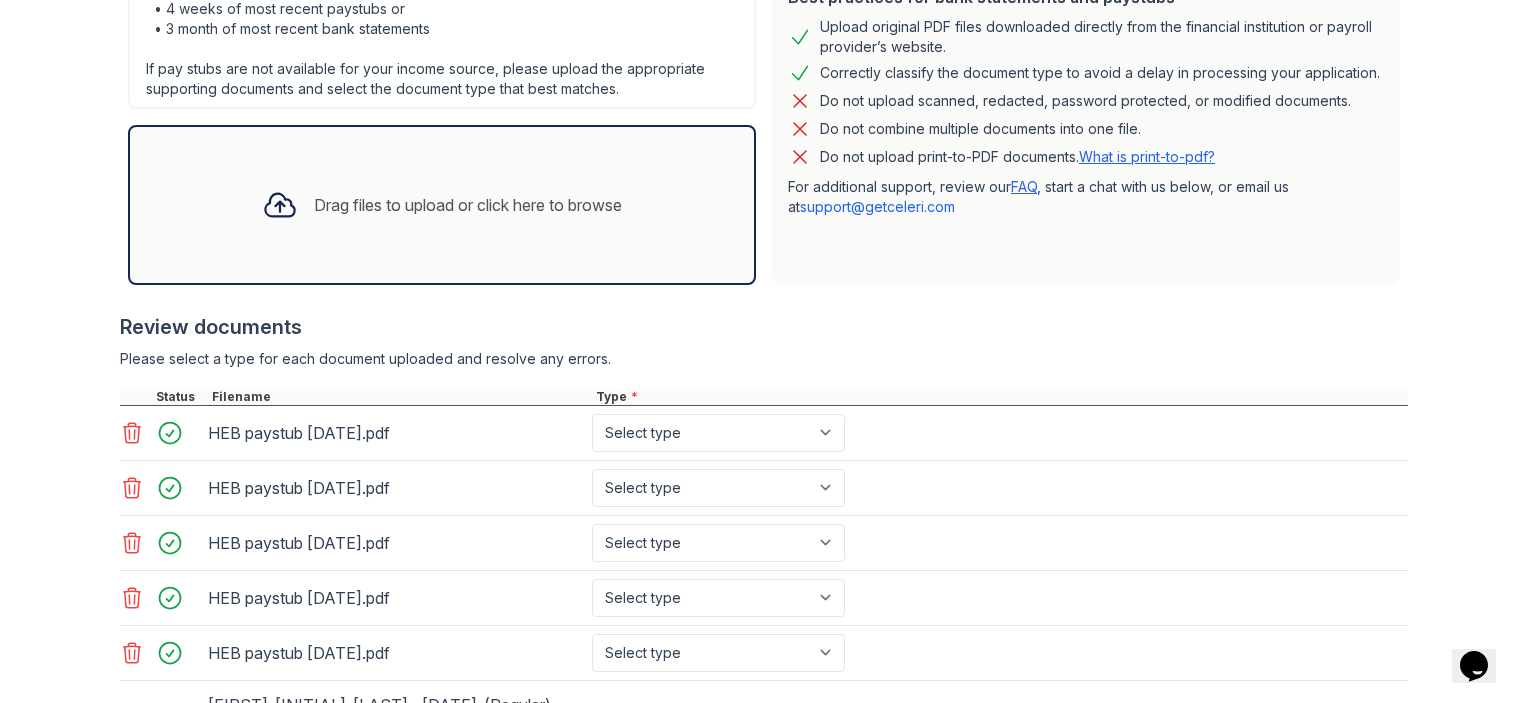 click on "Drag files to upload or click here to browse" at bounding box center (442, 205) 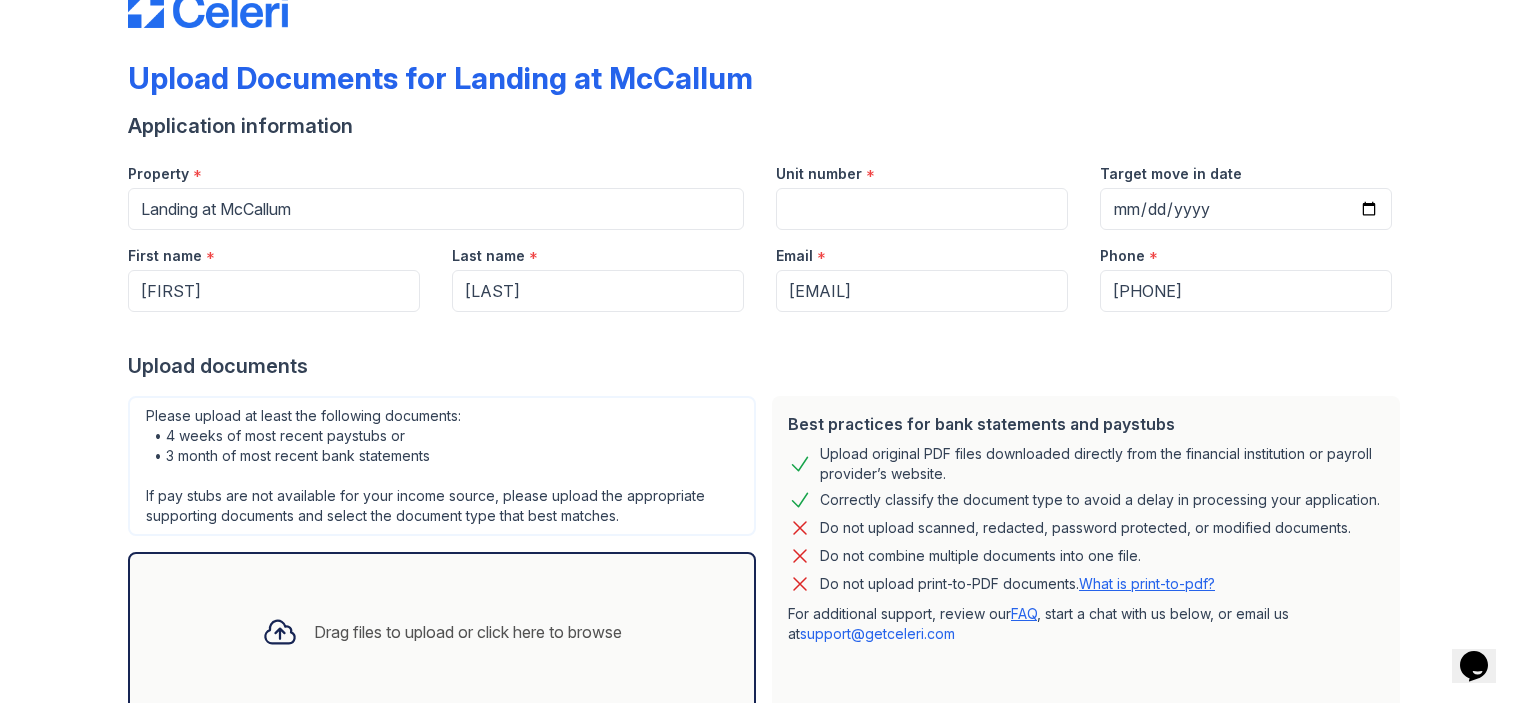 scroll, scrollTop: 0, scrollLeft: 0, axis: both 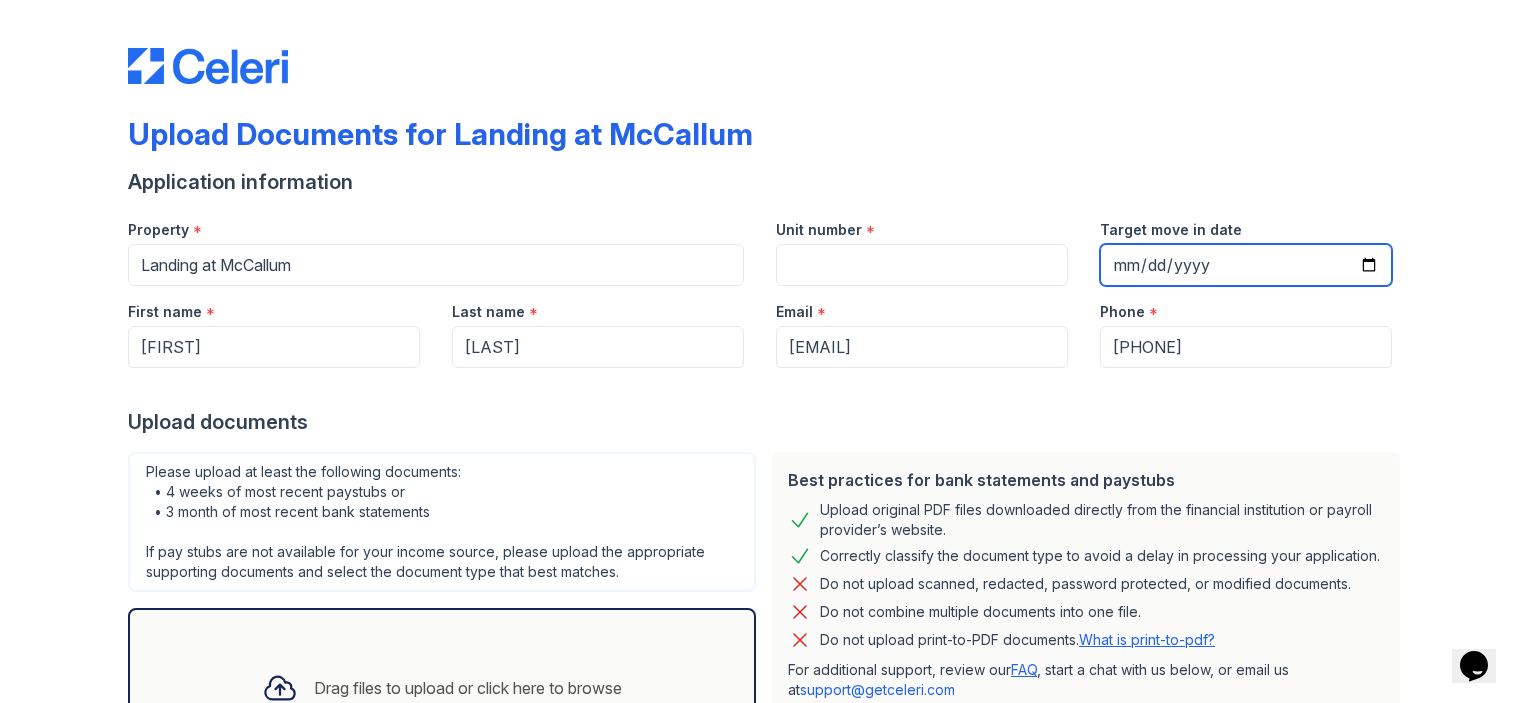 click on "Target move in date" at bounding box center (1246, 265) 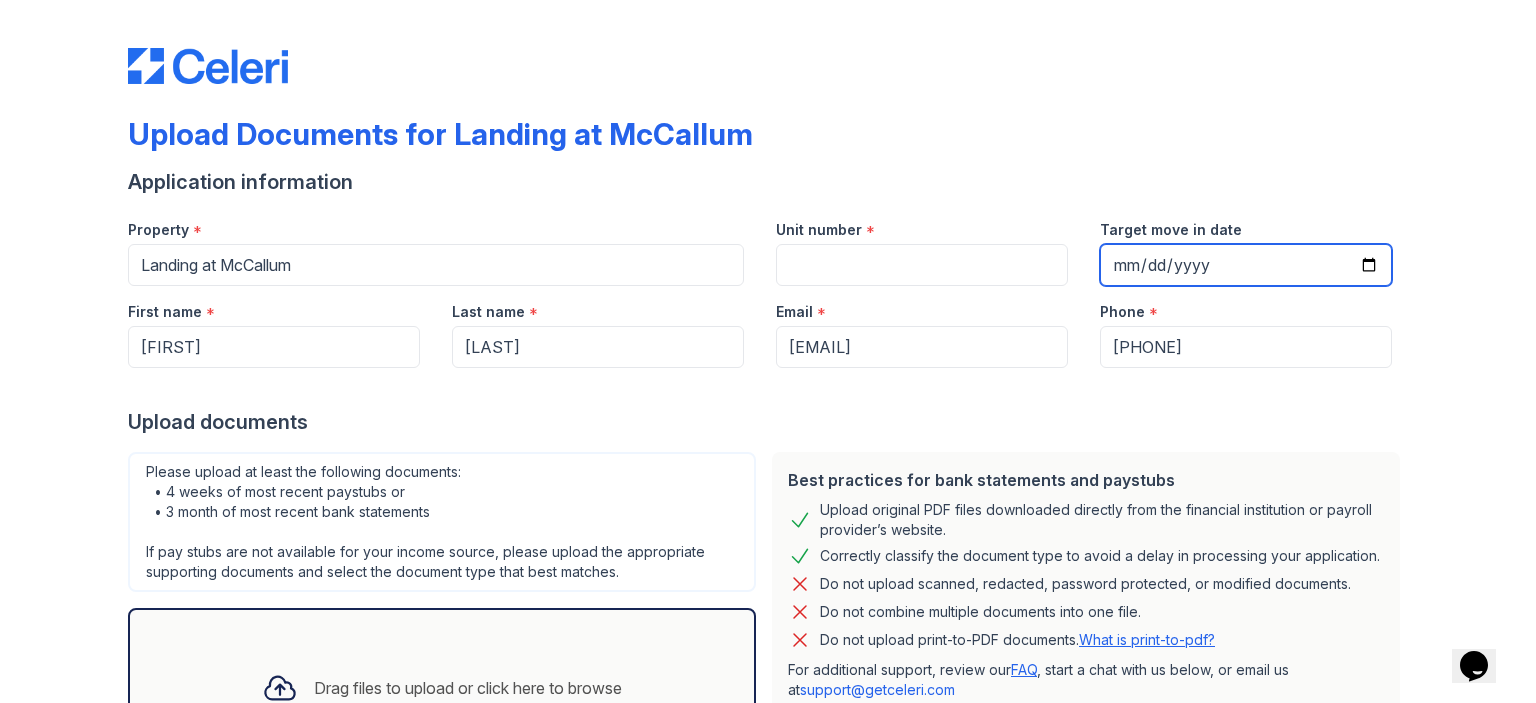 type on "[DATE]" 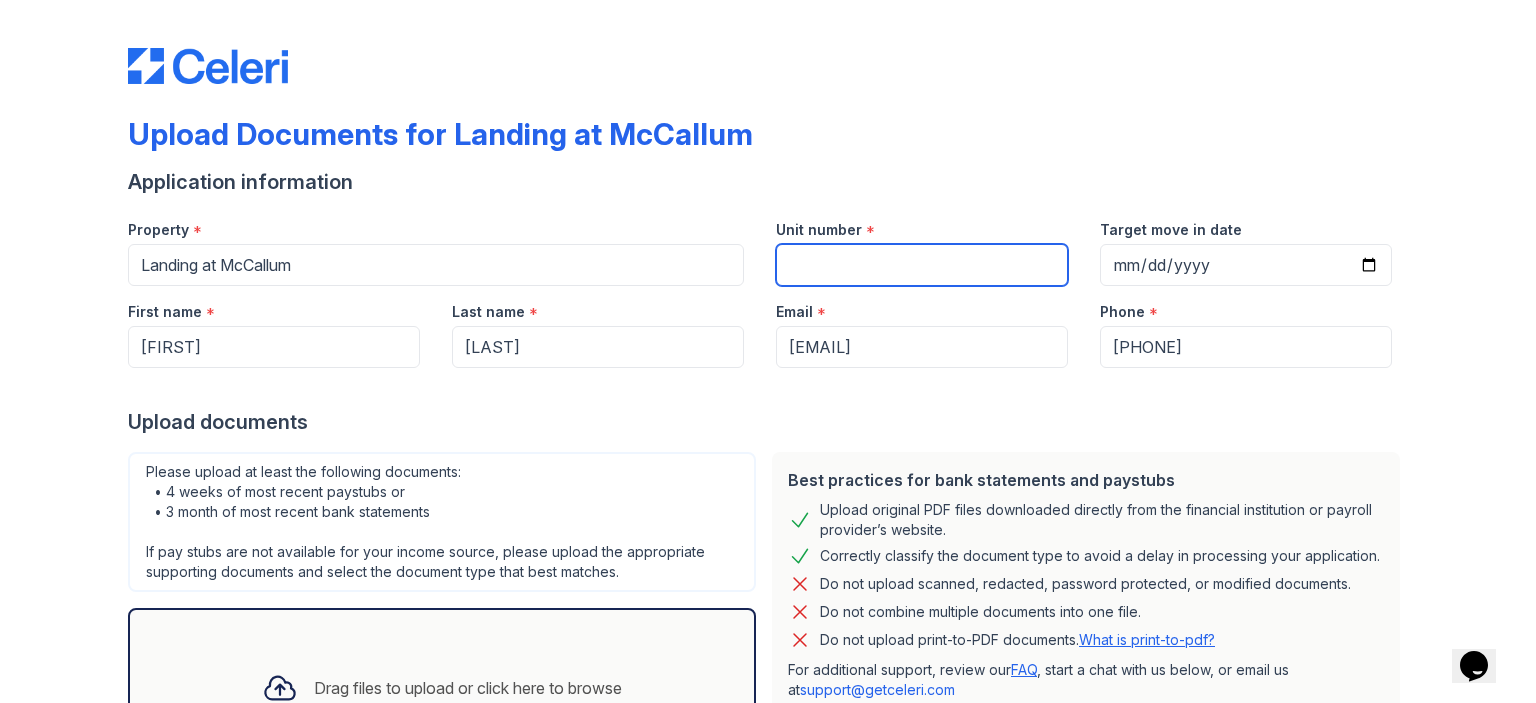 click on "Unit number" at bounding box center [922, 265] 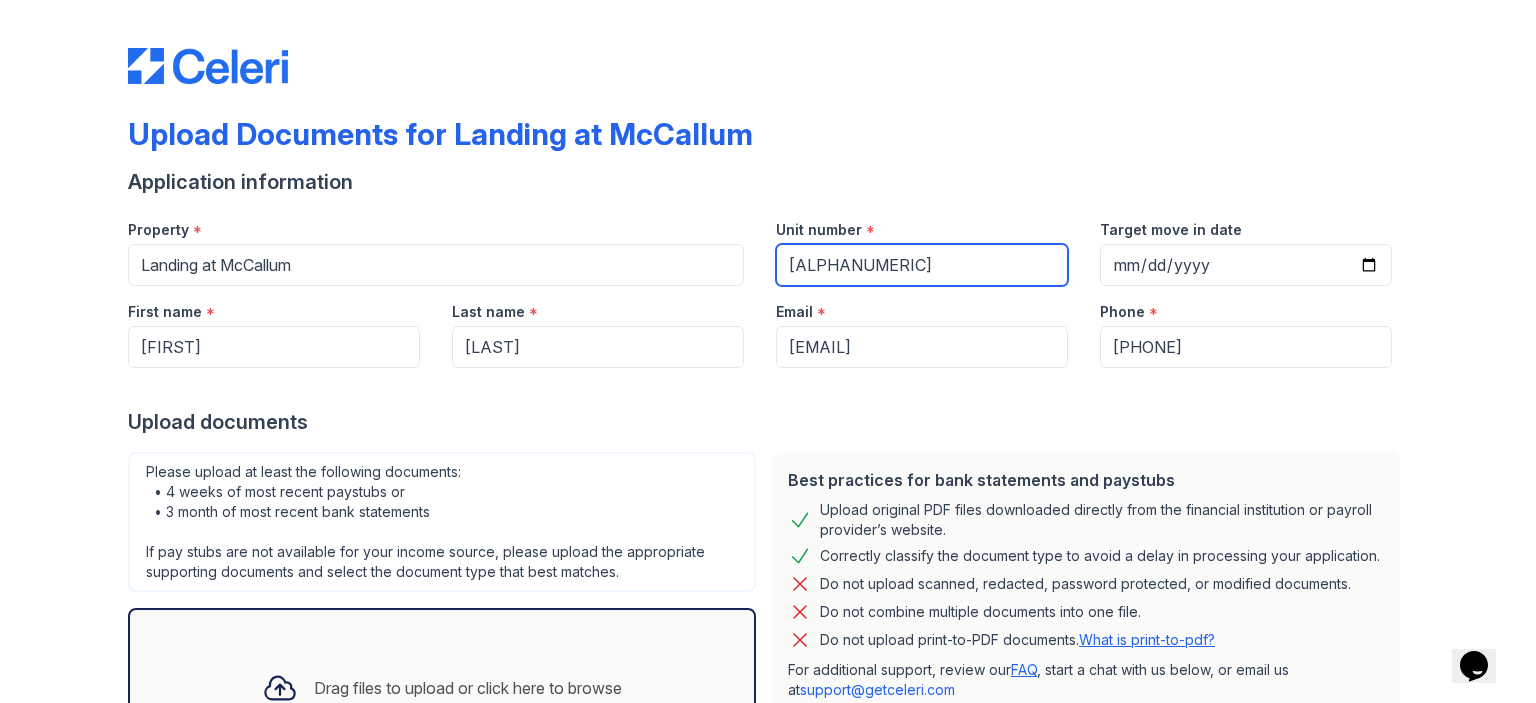 type on "[ALPHANUMERIC]" 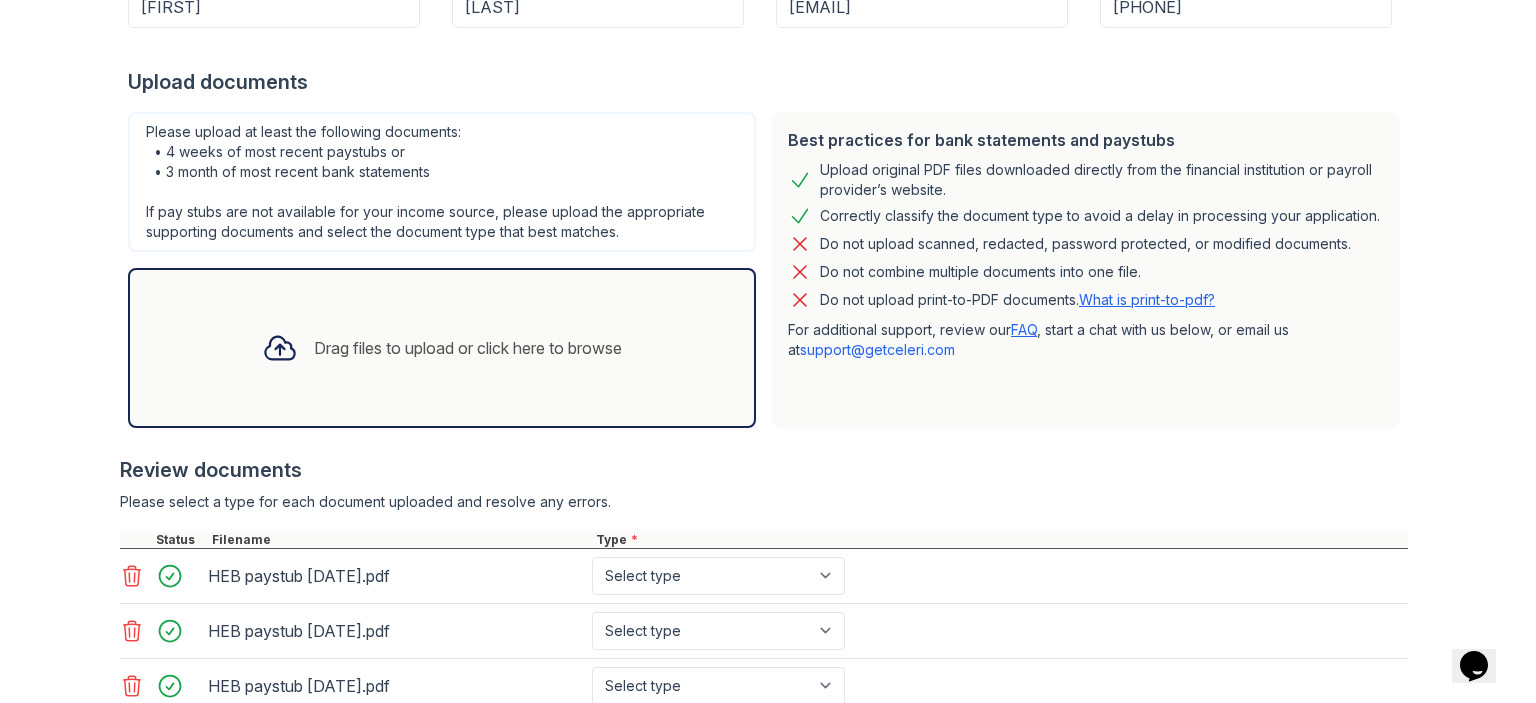 scroll, scrollTop: 337, scrollLeft: 0, axis: vertical 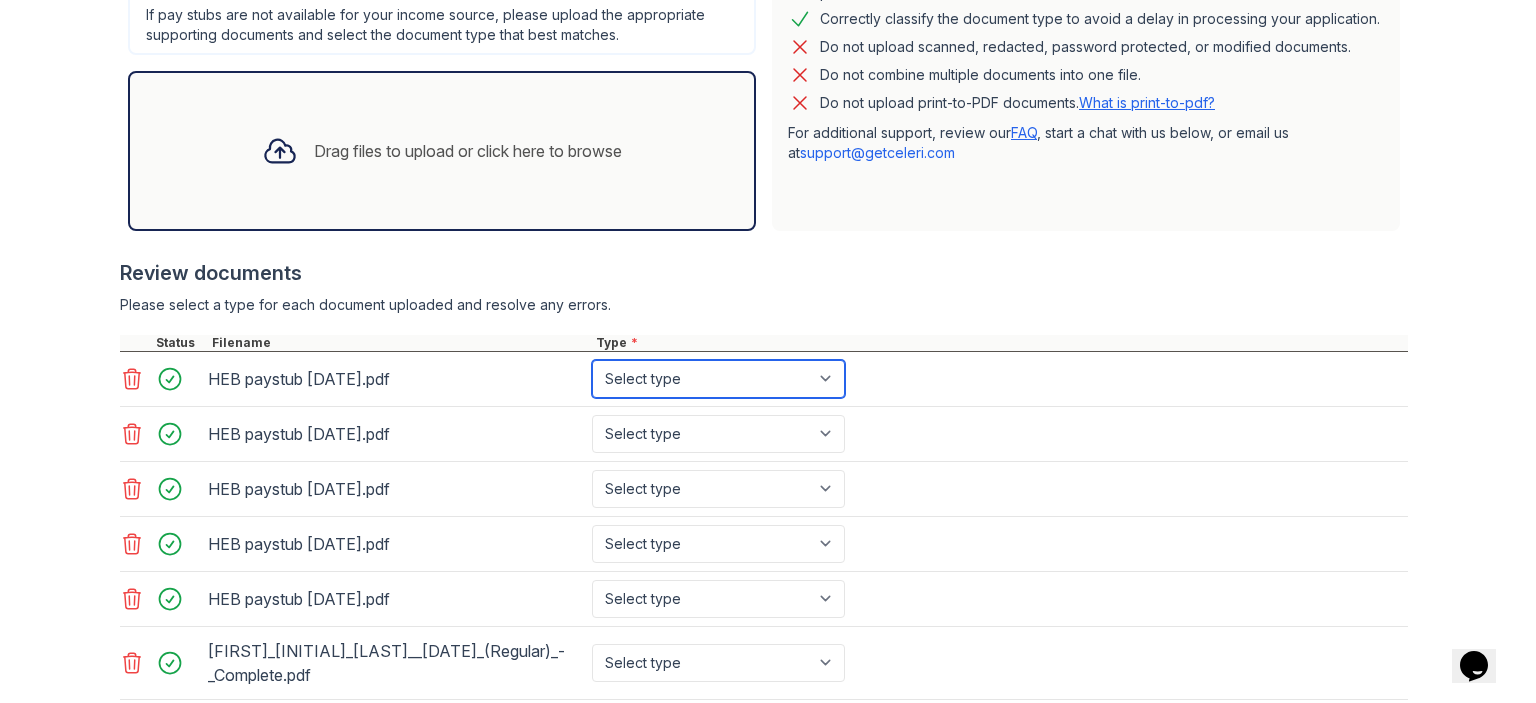 drag, startPoint x: 604, startPoint y: 383, endPoint x: 612, endPoint y: 375, distance: 11.313708 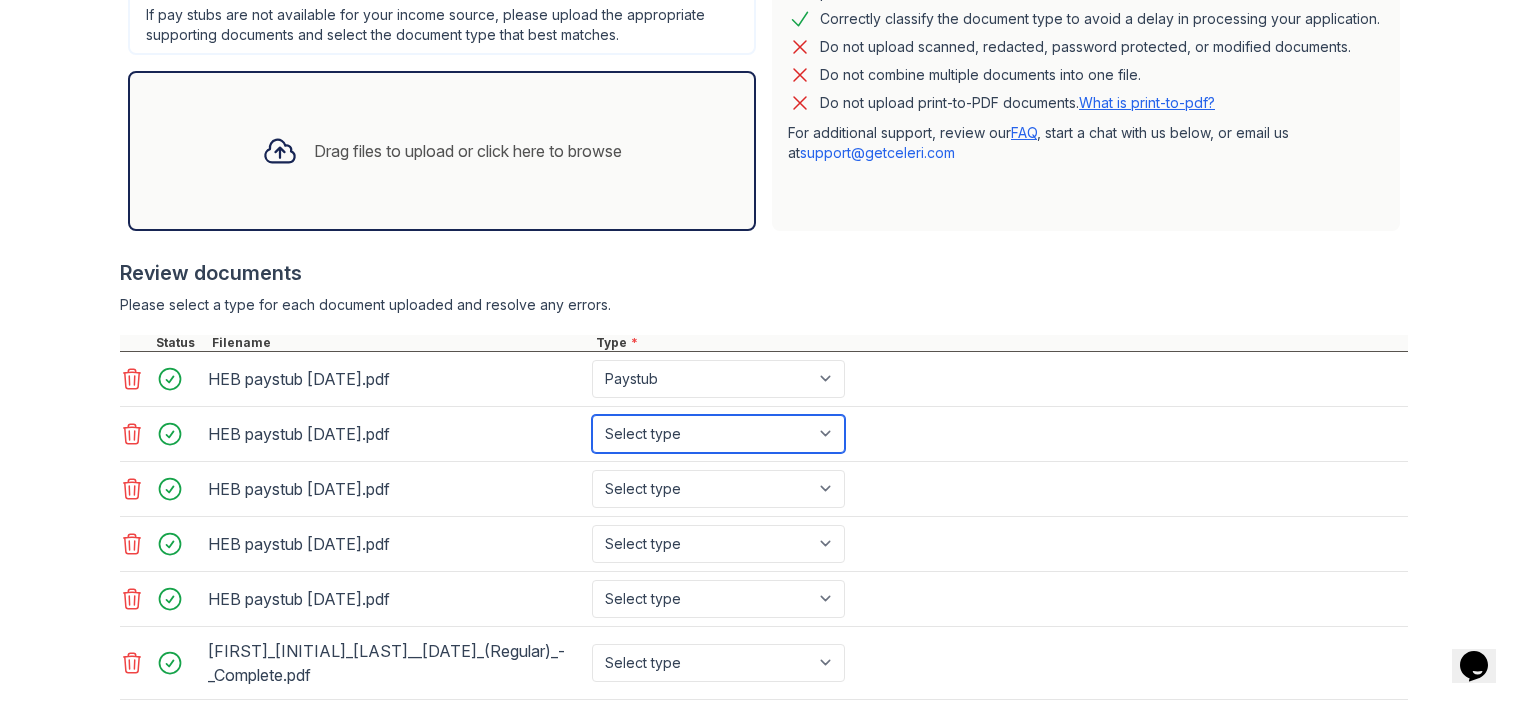 click on "Select type
Paystub
Bank Statement
Offer Letter
Tax Documents
Benefit Award Letter
Investment Account Statement
Other" at bounding box center [718, 434] 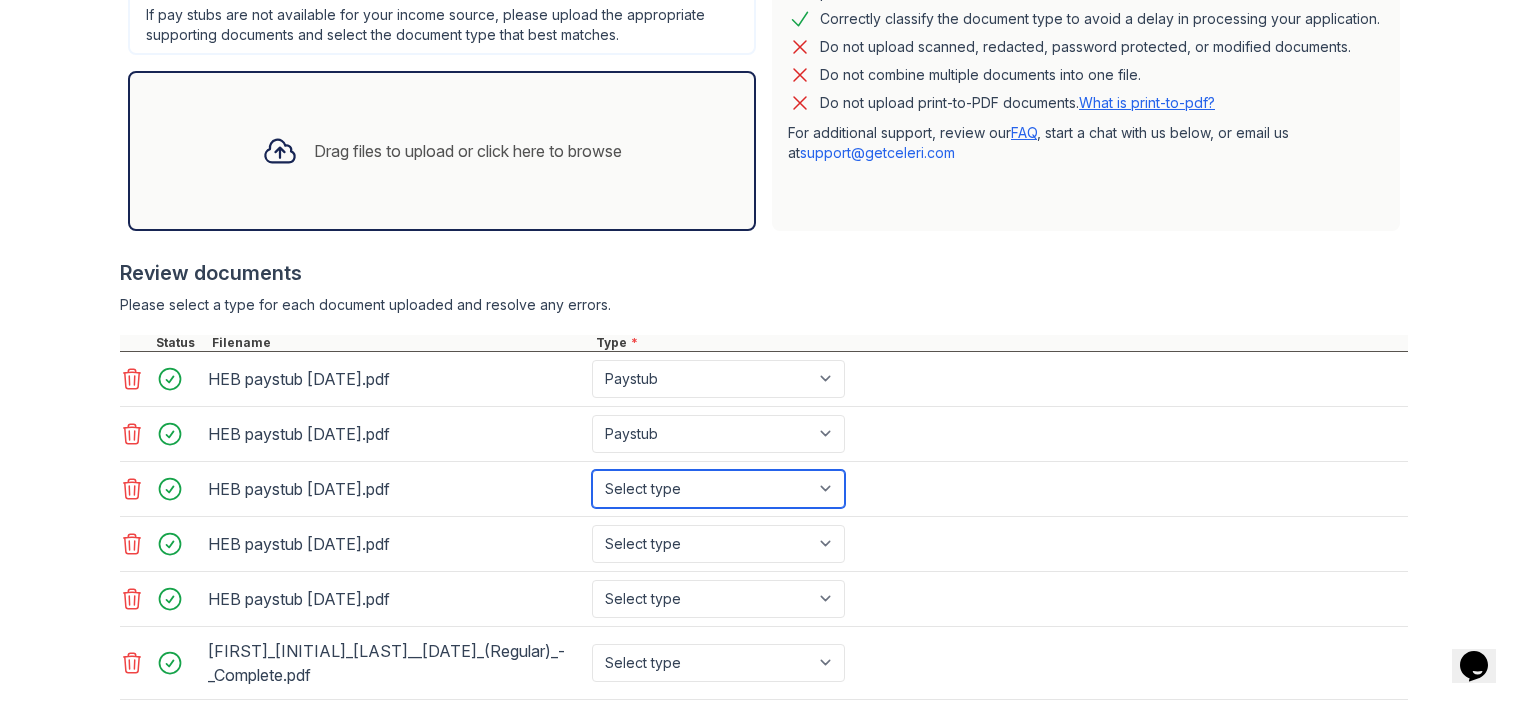 click on "Select type
Paystub
Bank Statement
Offer Letter
Tax Documents
Benefit Award Letter
Investment Account Statement
Other" at bounding box center (718, 489) 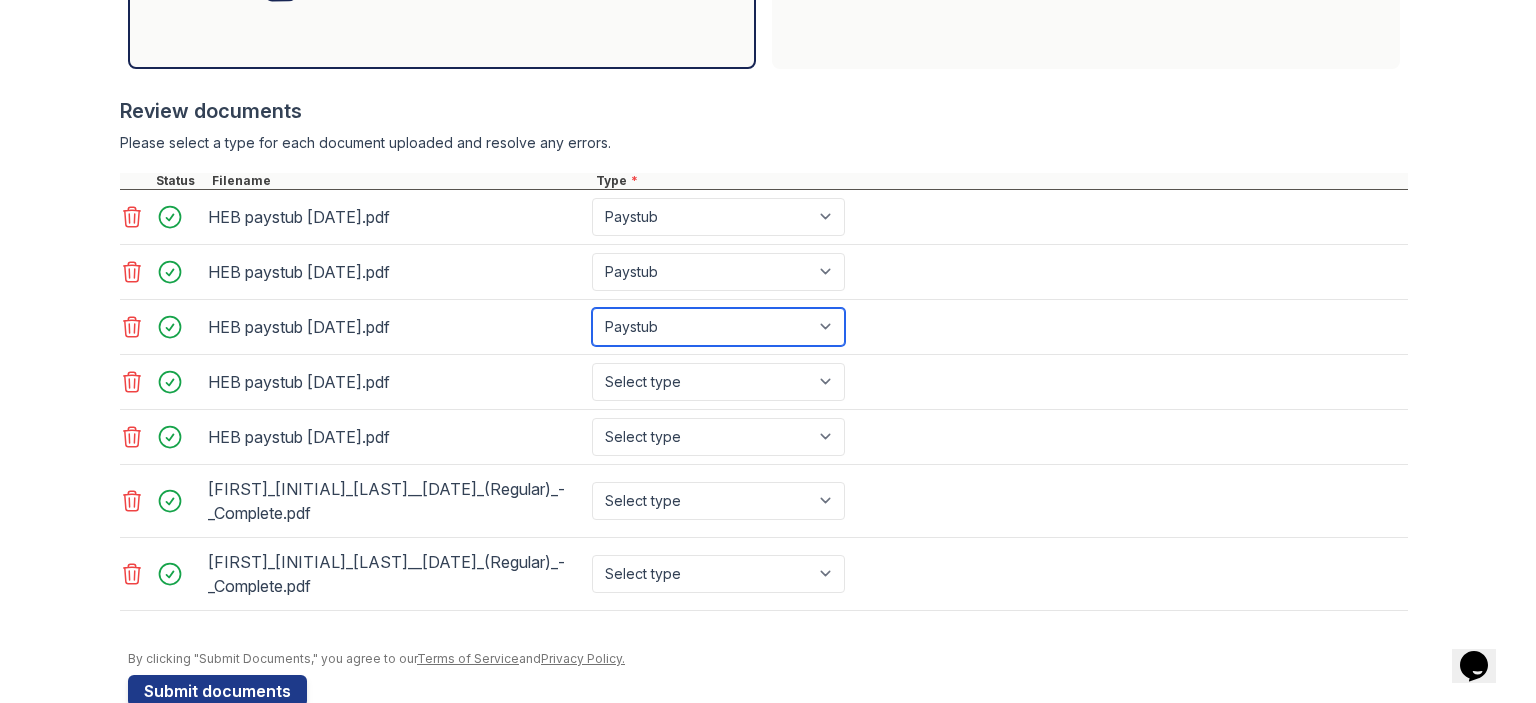 scroll, scrollTop: 737, scrollLeft: 0, axis: vertical 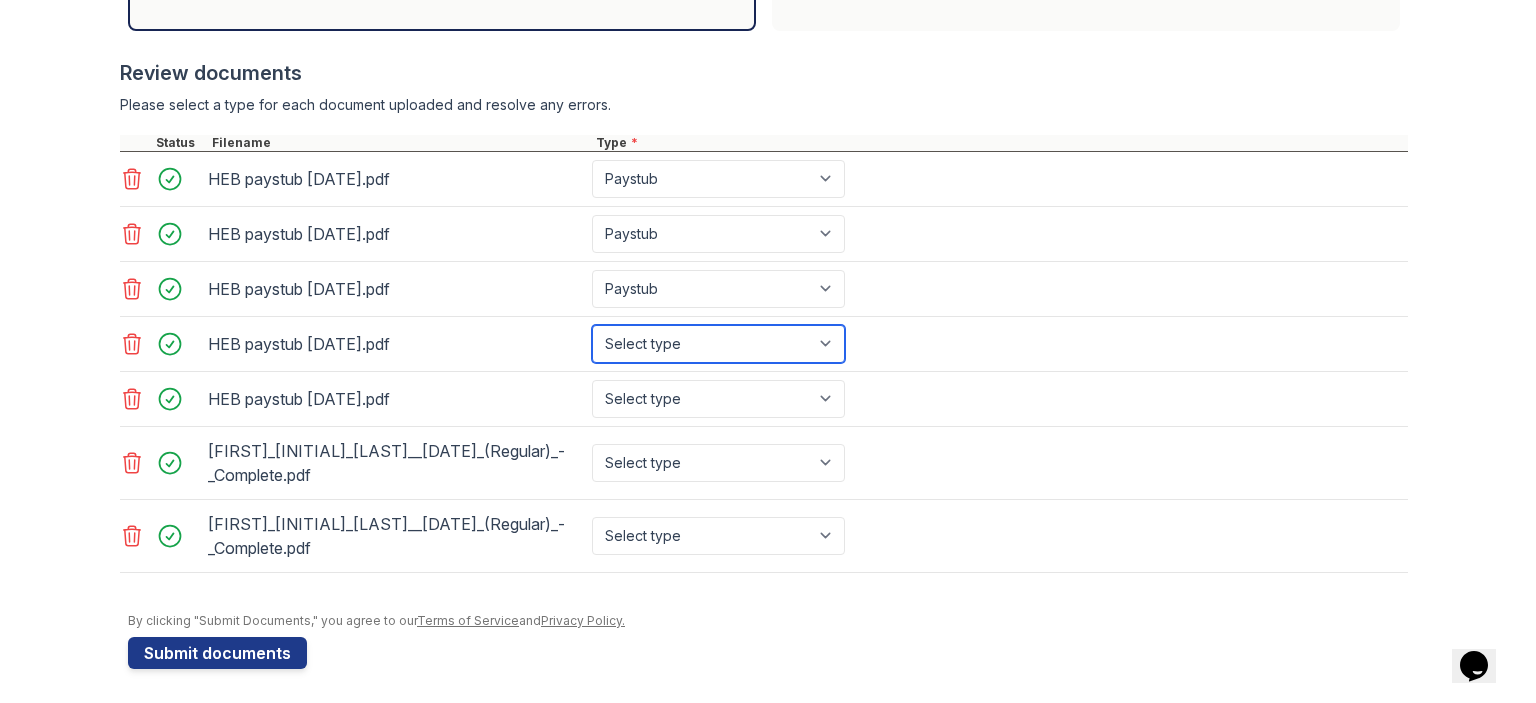 click on "Select type
Paystub
Bank Statement
Offer Letter
Tax Documents
Benefit Award Letter
Investment Account Statement
Other" at bounding box center (718, 344) 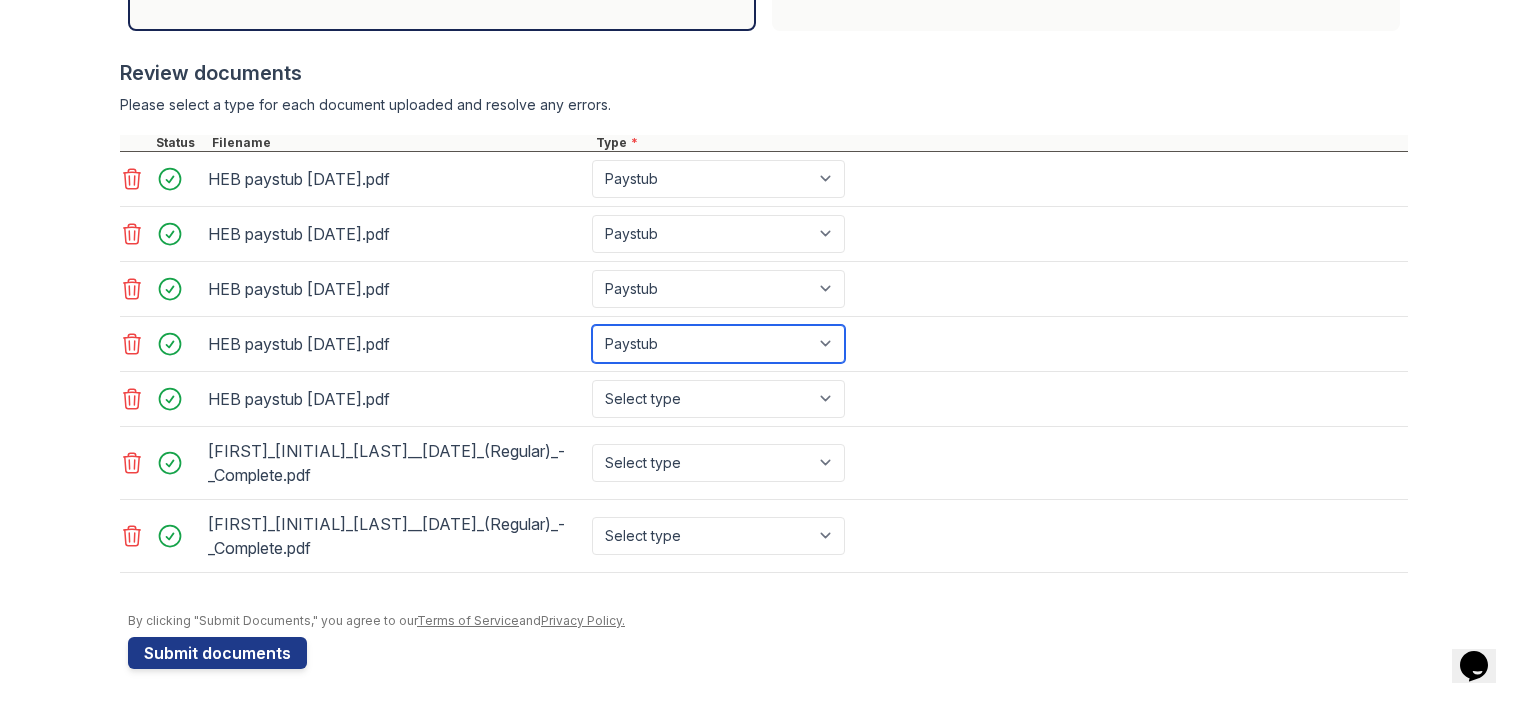 click on "Select type
Paystub
Bank Statement
Offer Letter
Tax Documents
Benefit Award Letter
Investment Account Statement
Other" at bounding box center (718, 344) 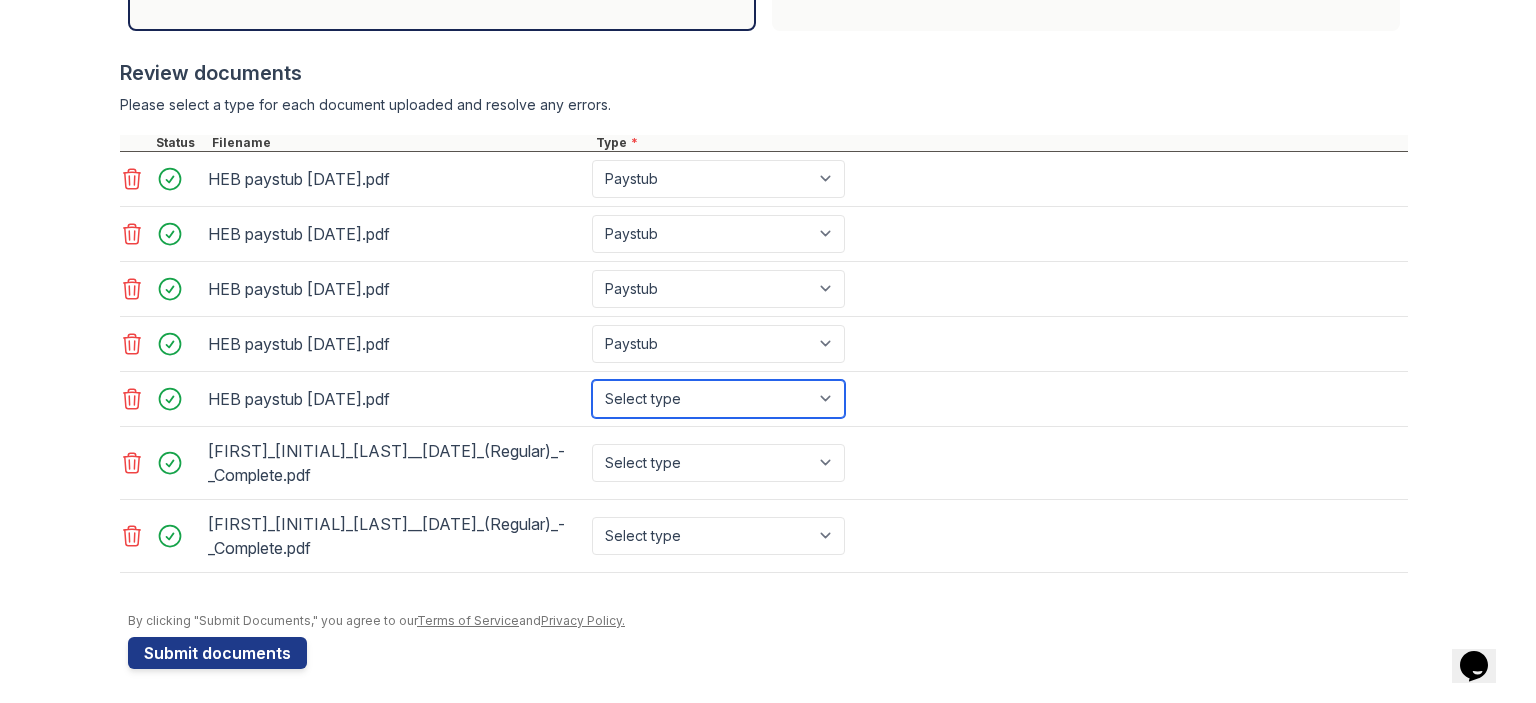 click on "Select type
Paystub
Bank Statement
Offer Letter
Tax Documents
Benefit Award Letter
Investment Account Statement
Other" at bounding box center [718, 399] 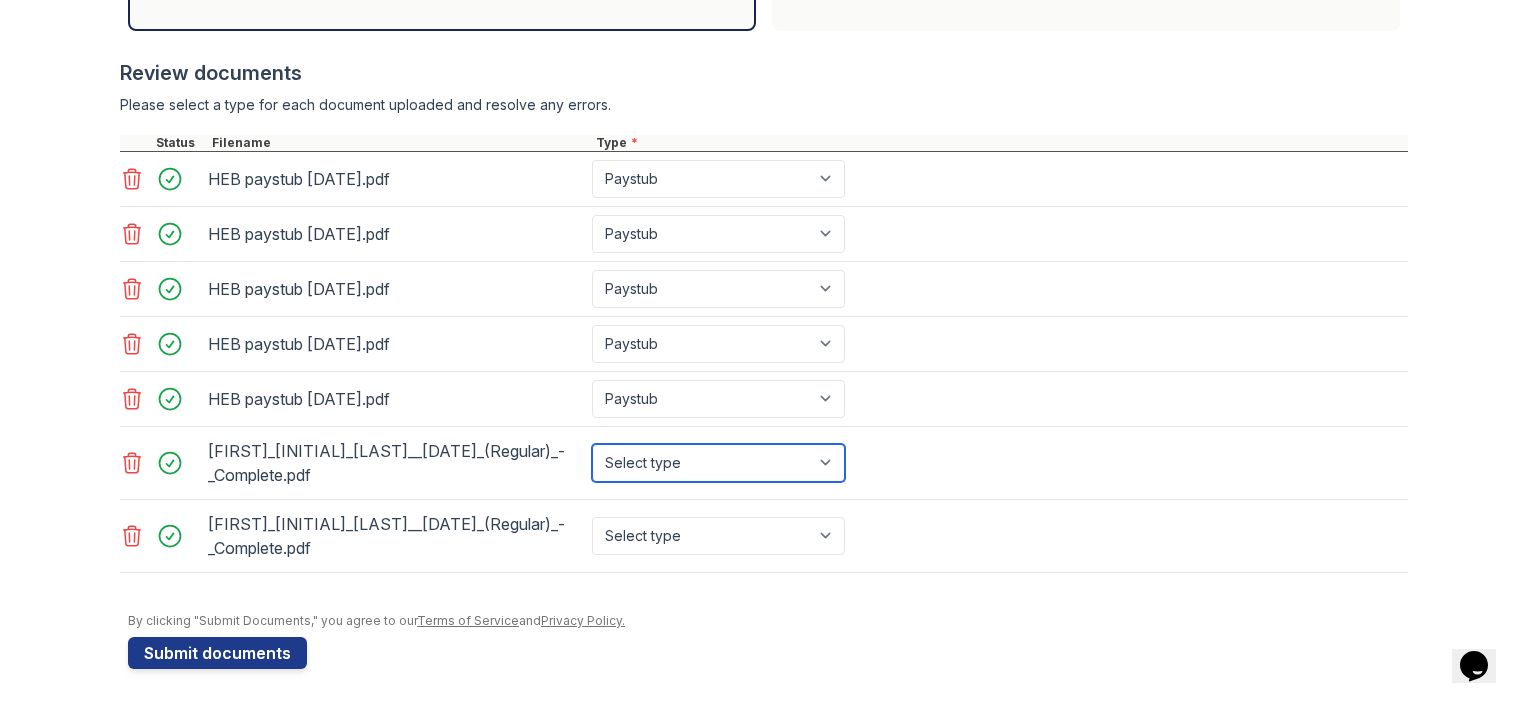 drag, startPoint x: 642, startPoint y: 458, endPoint x: 642, endPoint y: 475, distance: 17 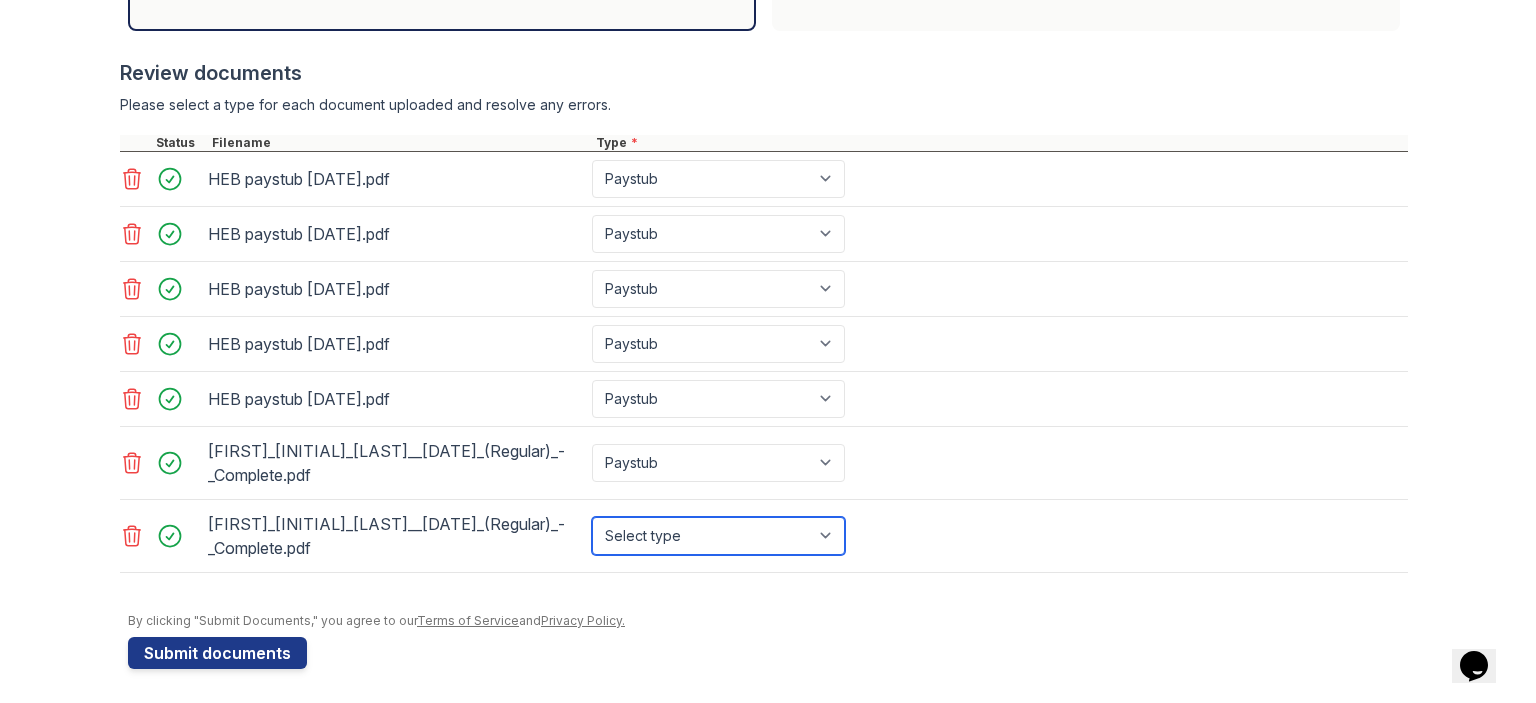 click on "Select type
Paystub
Bank Statement
Offer Letter
Tax Documents
Benefit Award Letter
Investment Account Statement
Other" at bounding box center [718, 536] 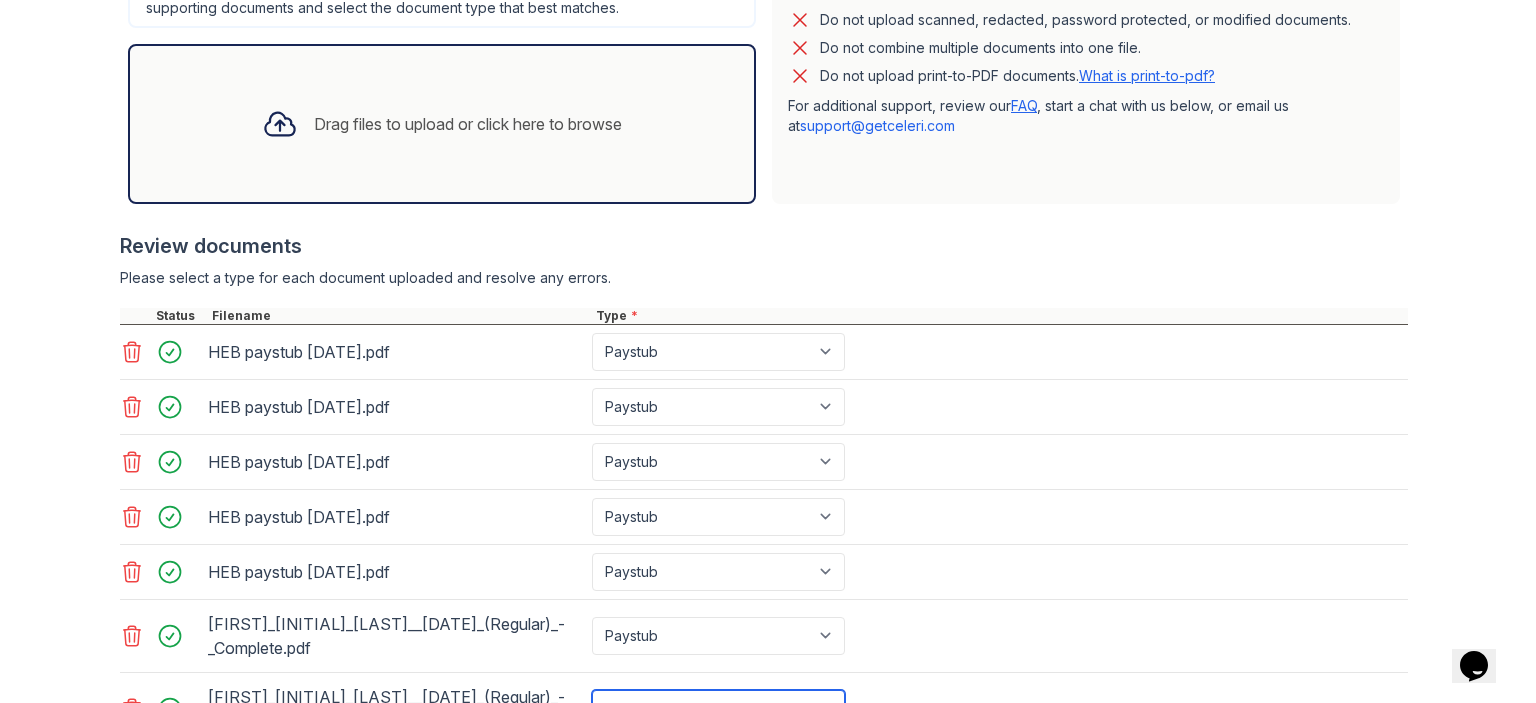 scroll, scrollTop: 337, scrollLeft: 0, axis: vertical 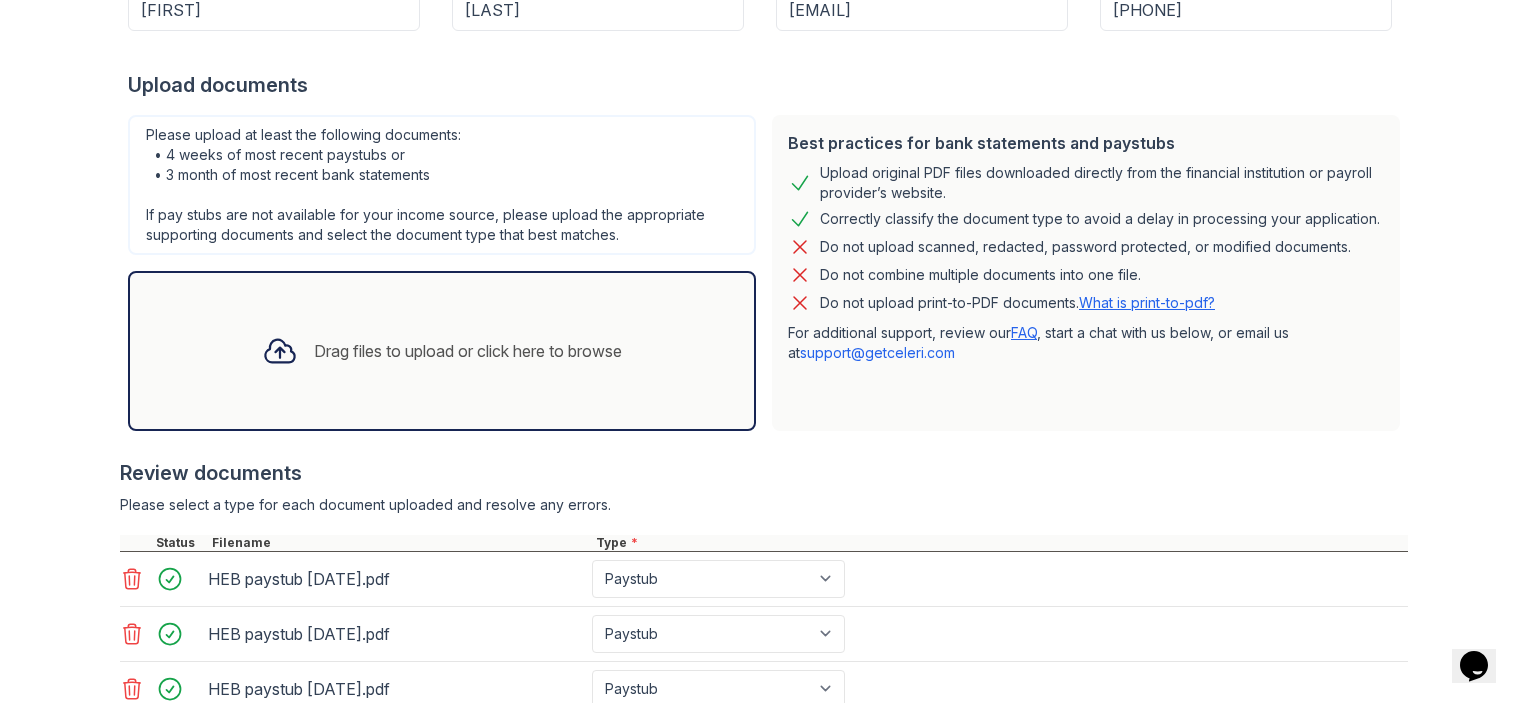 click on "Drag files to upload or click here to browse" at bounding box center (442, 351) 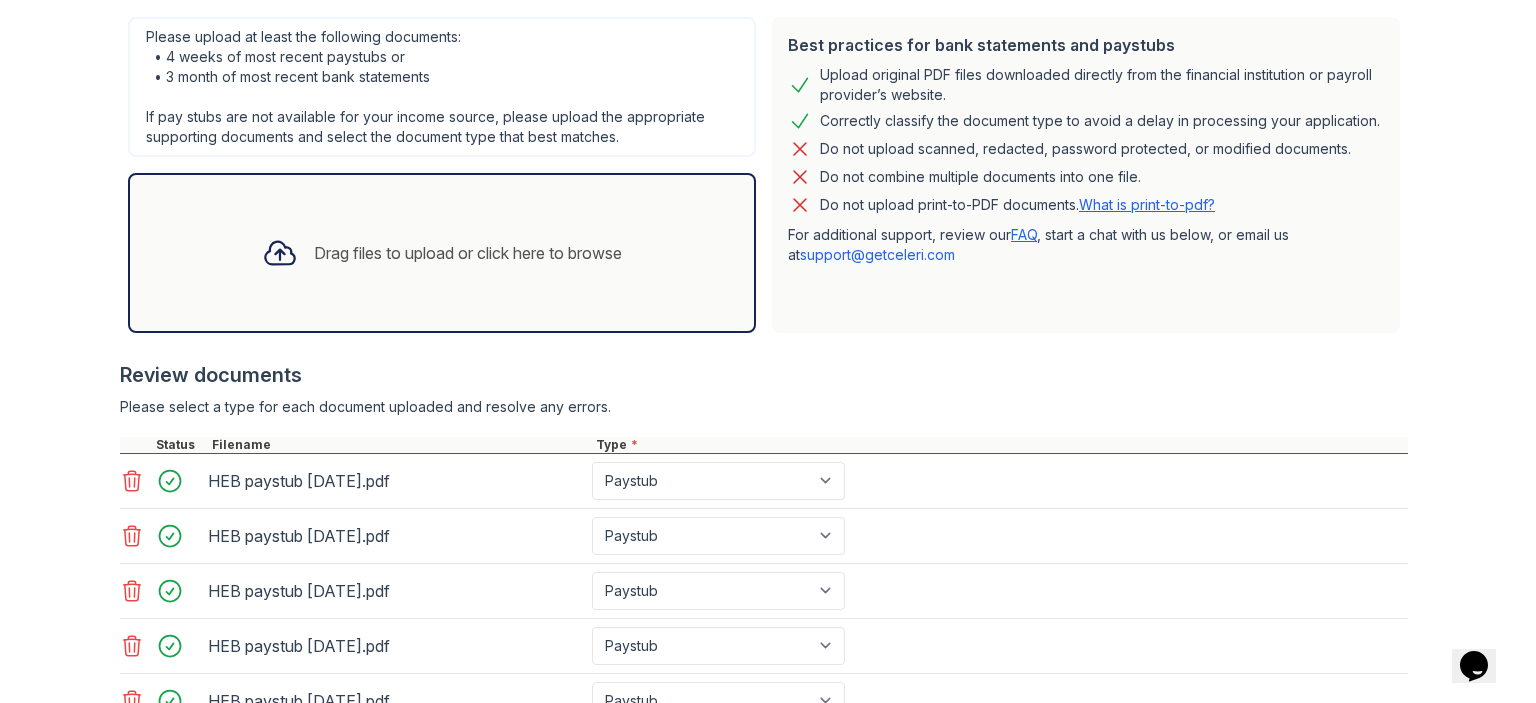 scroll, scrollTop: 437, scrollLeft: 0, axis: vertical 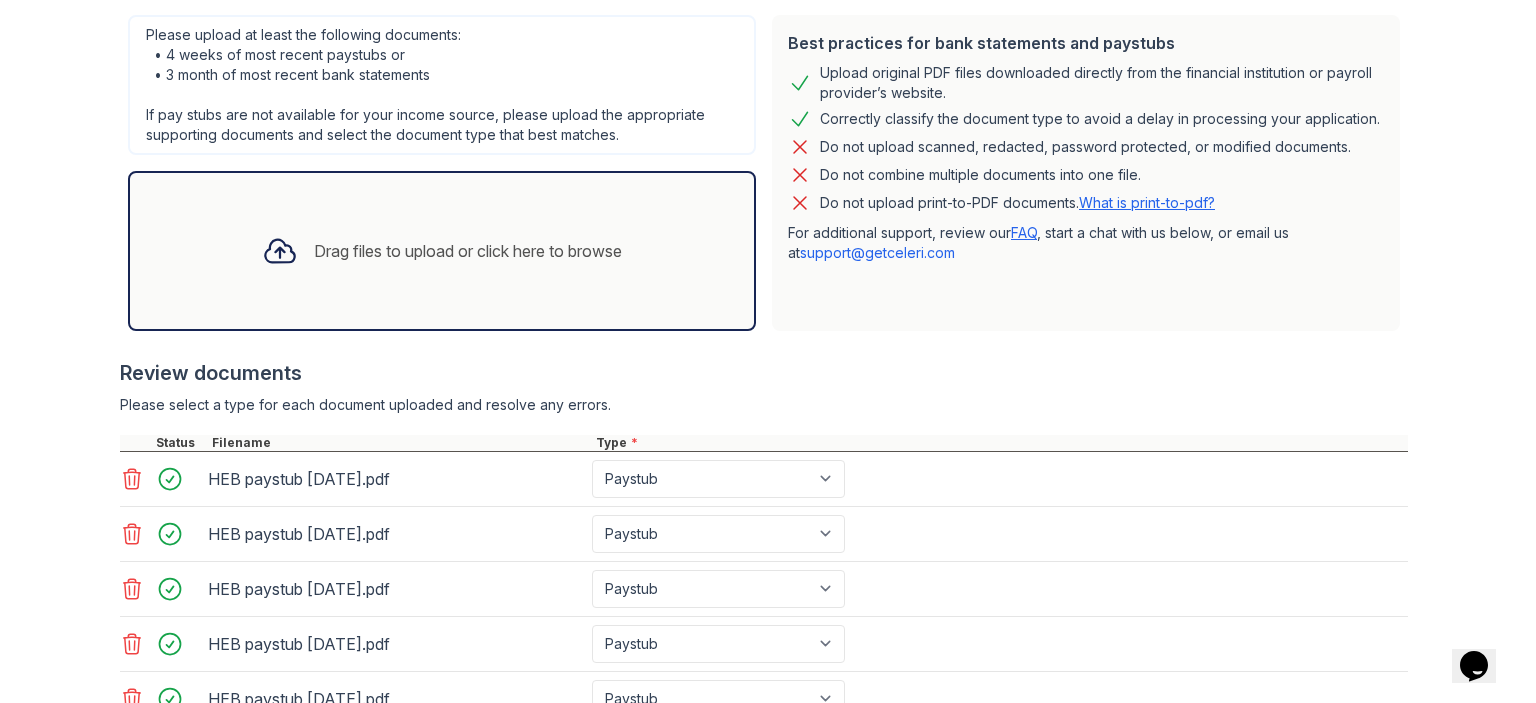 click on "Drag files to upload or click here to browse" at bounding box center [442, 251] 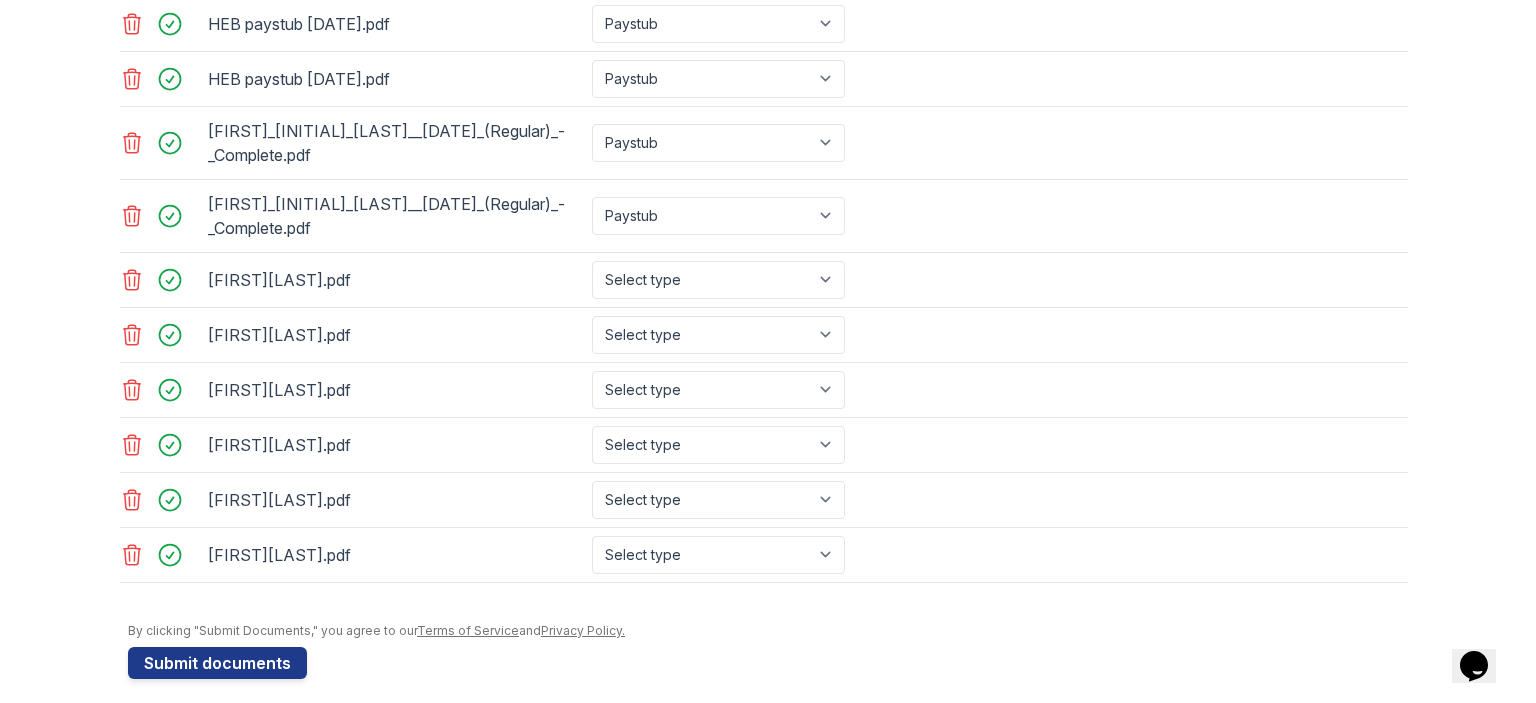 scroll, scrollTop: 1064, scrollLeft: 0, axis: vertical 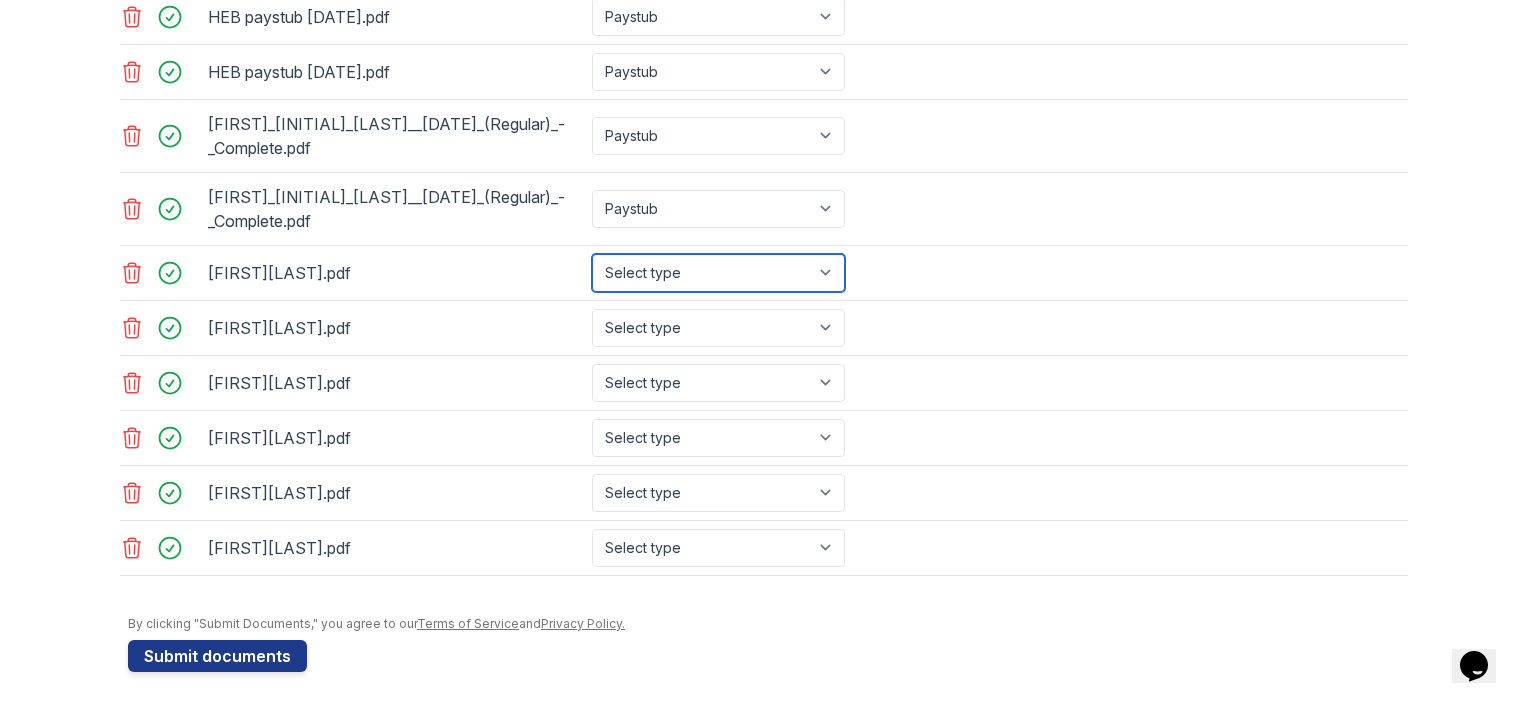 click on "Select type
Paystub
Bank Statement
Offer Letter
Tax Documents
Benefit Award Letter
Investment Account Statement
Other" at bounding box center (718, 273) 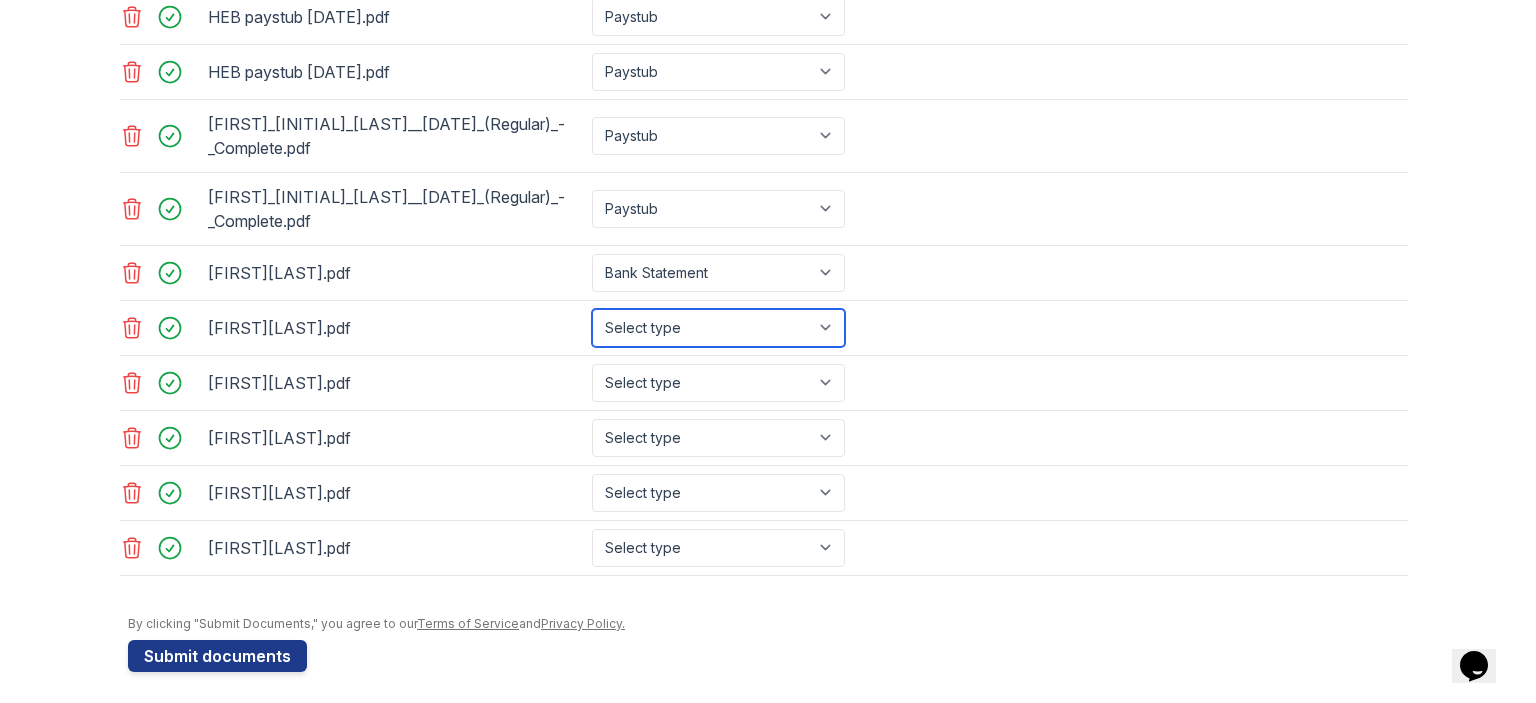 click on "Select type
Paystub
Bank Statement
Offer Letter
Tax Documents
Benefit Award Letter
Investment Account Statement
Other" at bounding box center (718, 328) 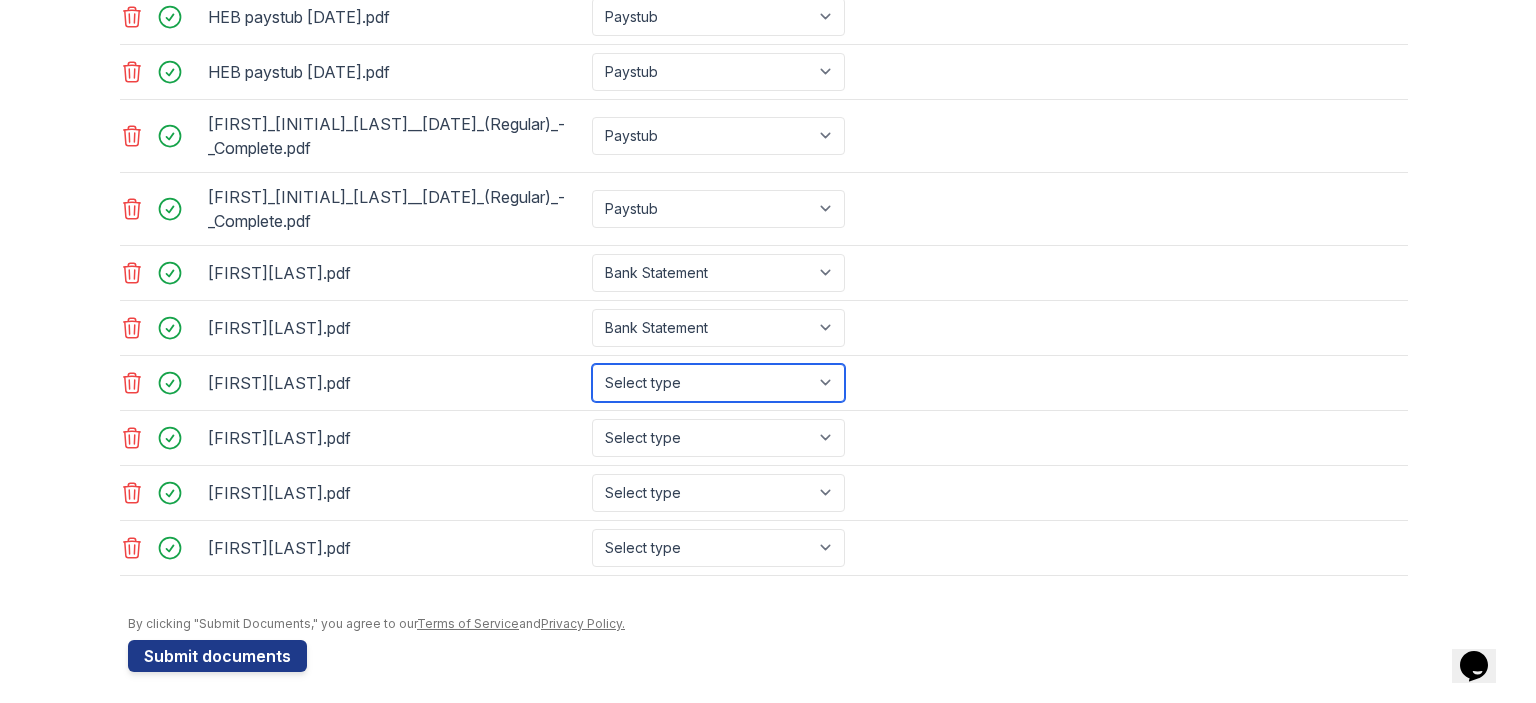 drag, startPoint x: 629, startPoint y: 373, endPoint x: 624, endPoint y: 393, distance: 20.615528 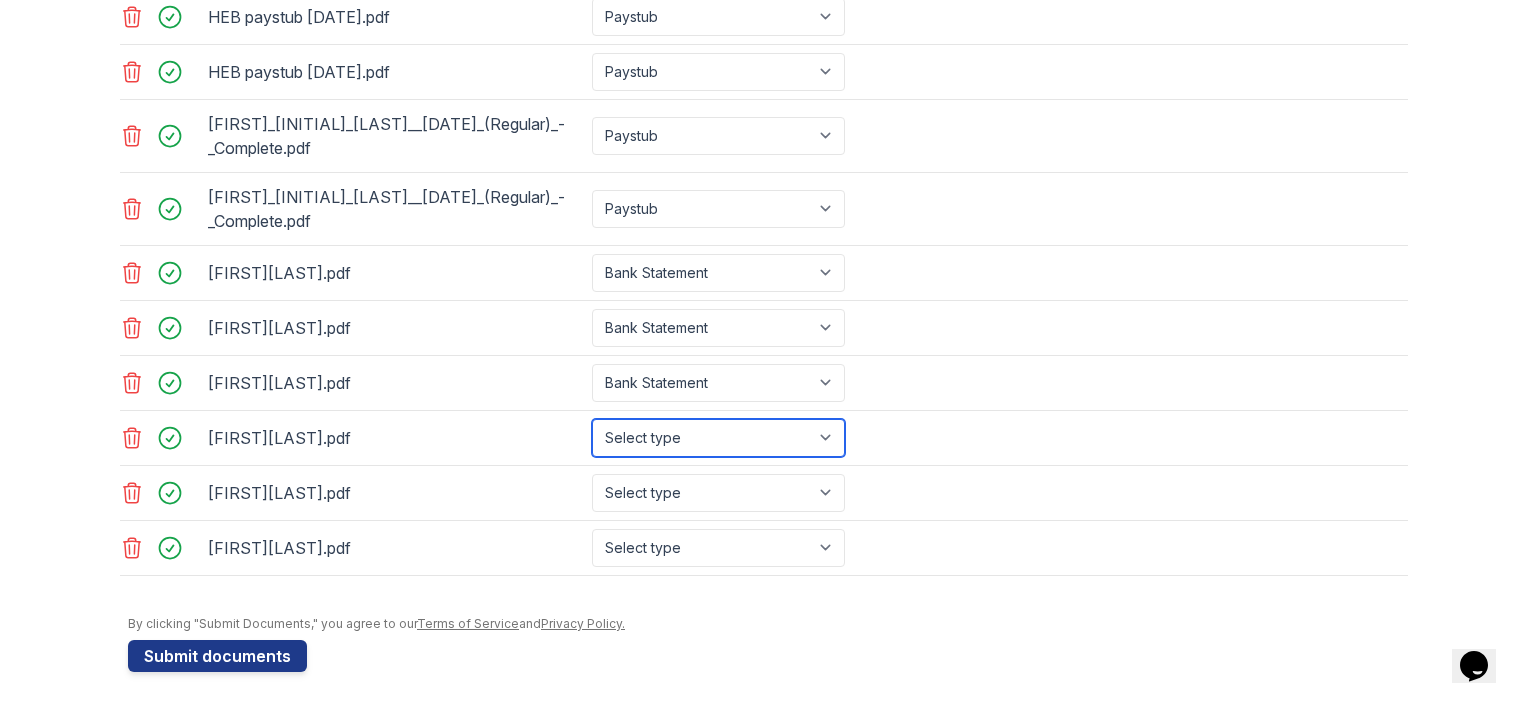 click on "Select type
Paystub
Bank Statement
Offer Letter
Tax Documents
Benefit Award Letter
Investment Account Statement
Other" at bounding box center (718, 438) 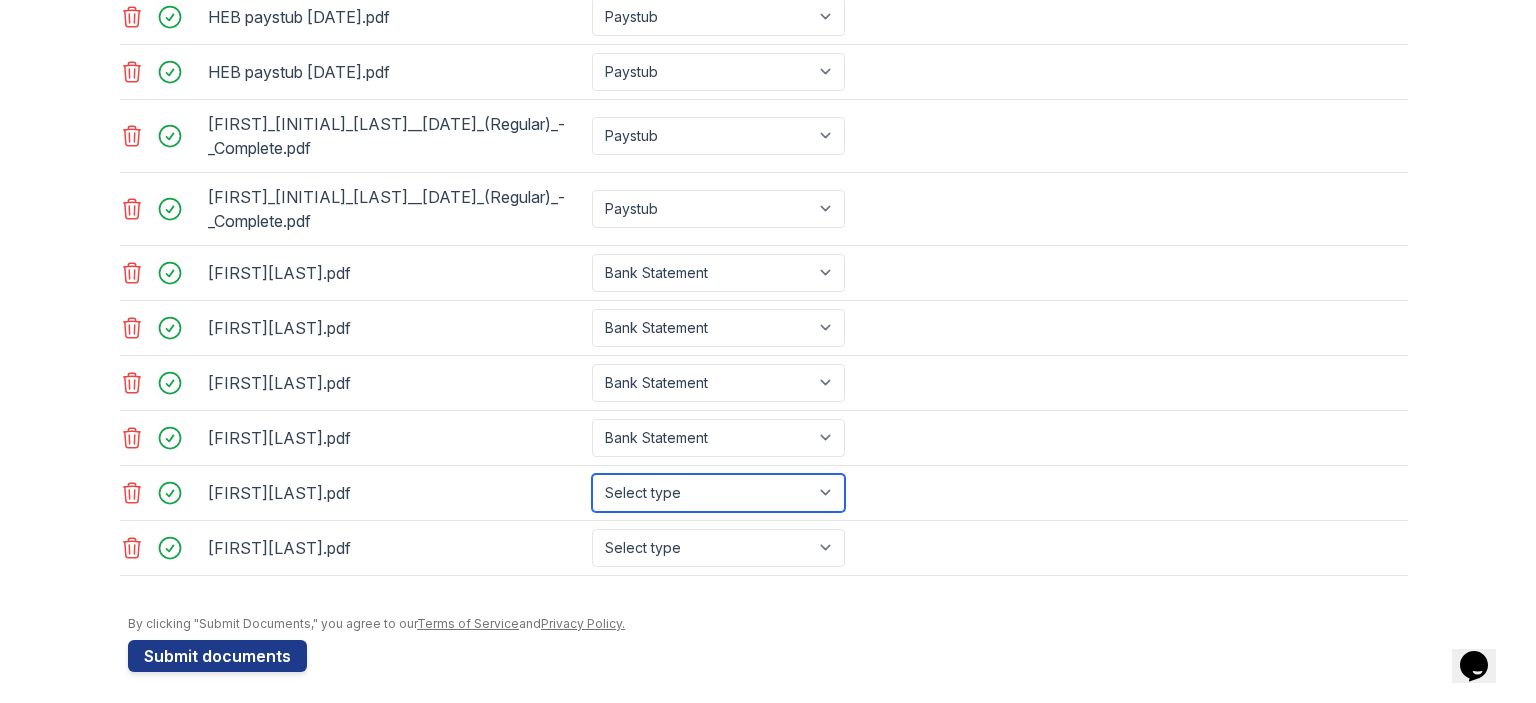 click on "Select type
Paystub
Bank Statement
Offer Letter
Tax Documents
Benefit Award Letter
Investment Account Statement
Other" at bounding box center (718, 493) 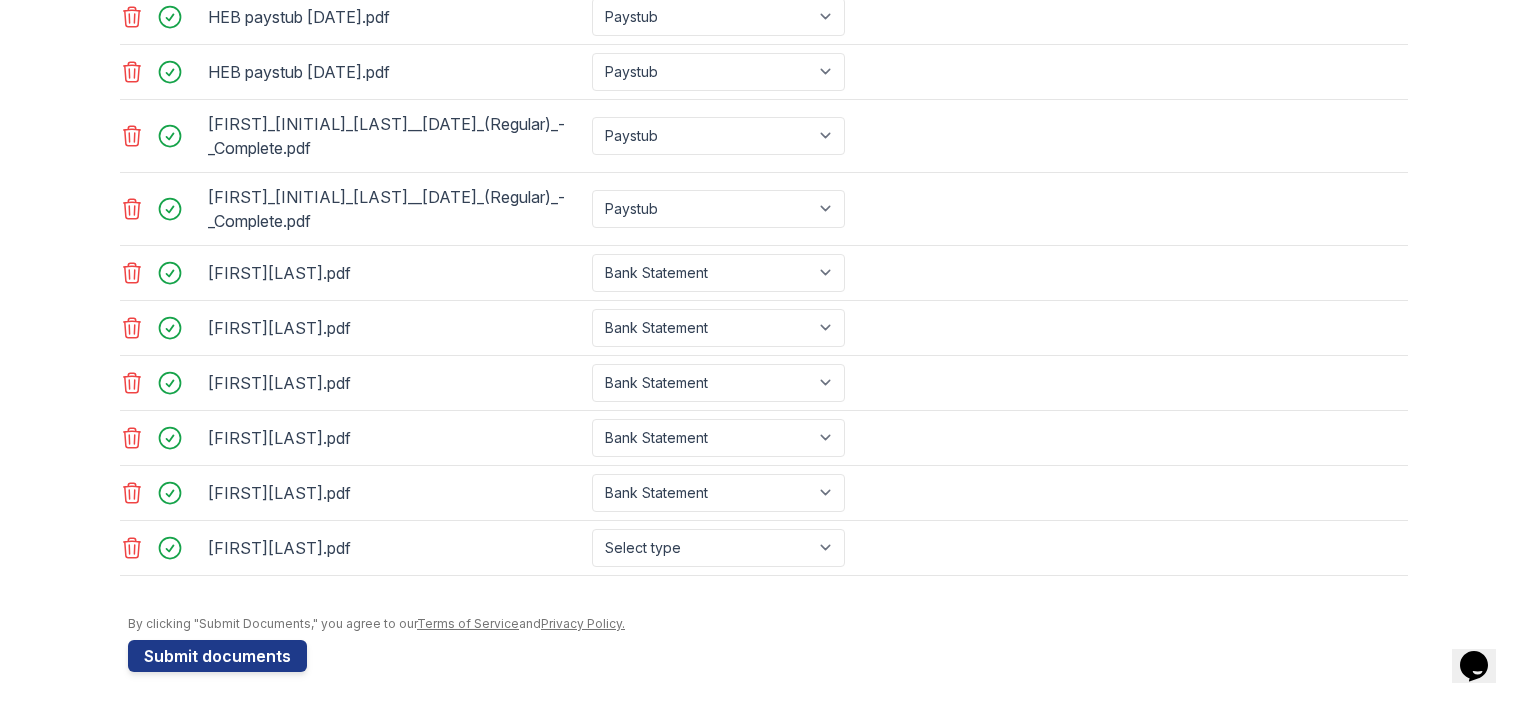 click 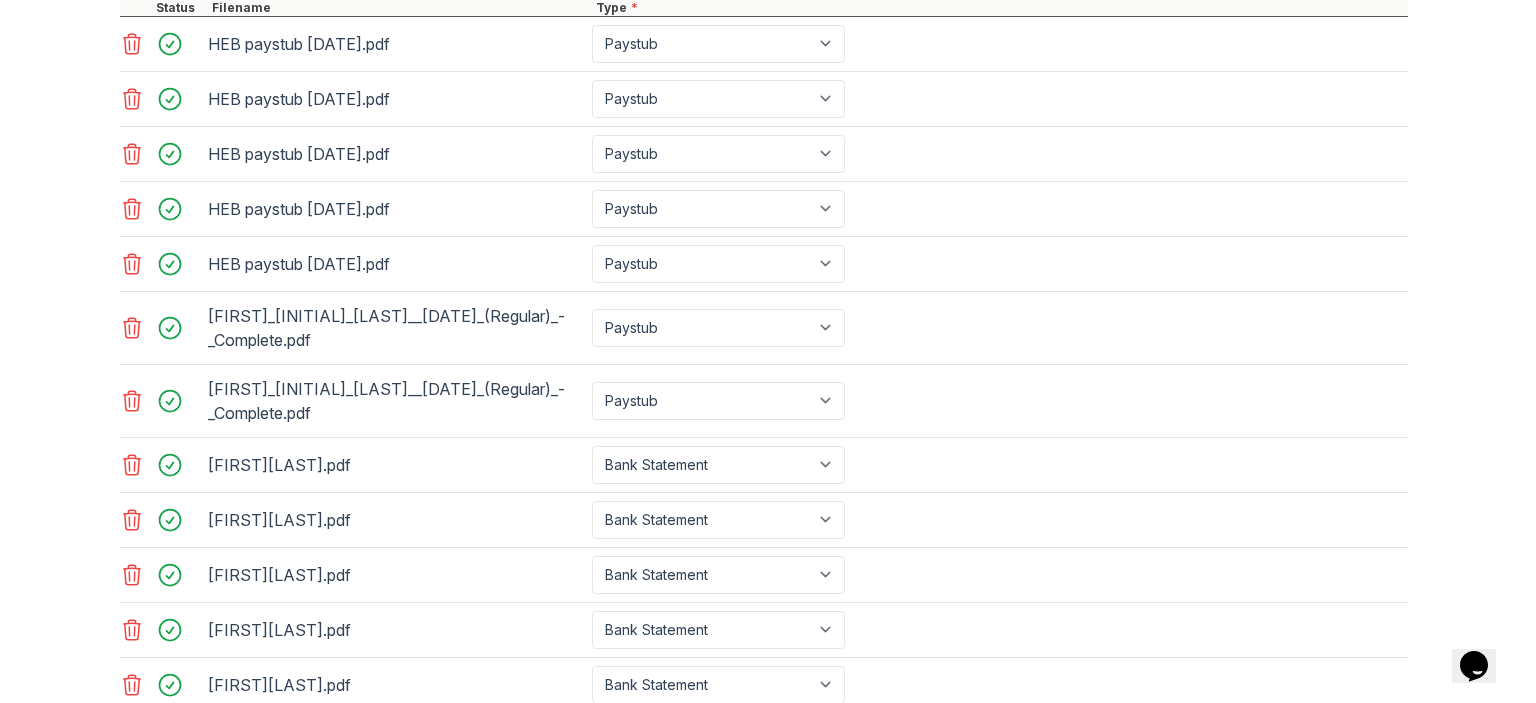 scroll, scrollTop: 709, scrollLeft: 0, axis: vertical 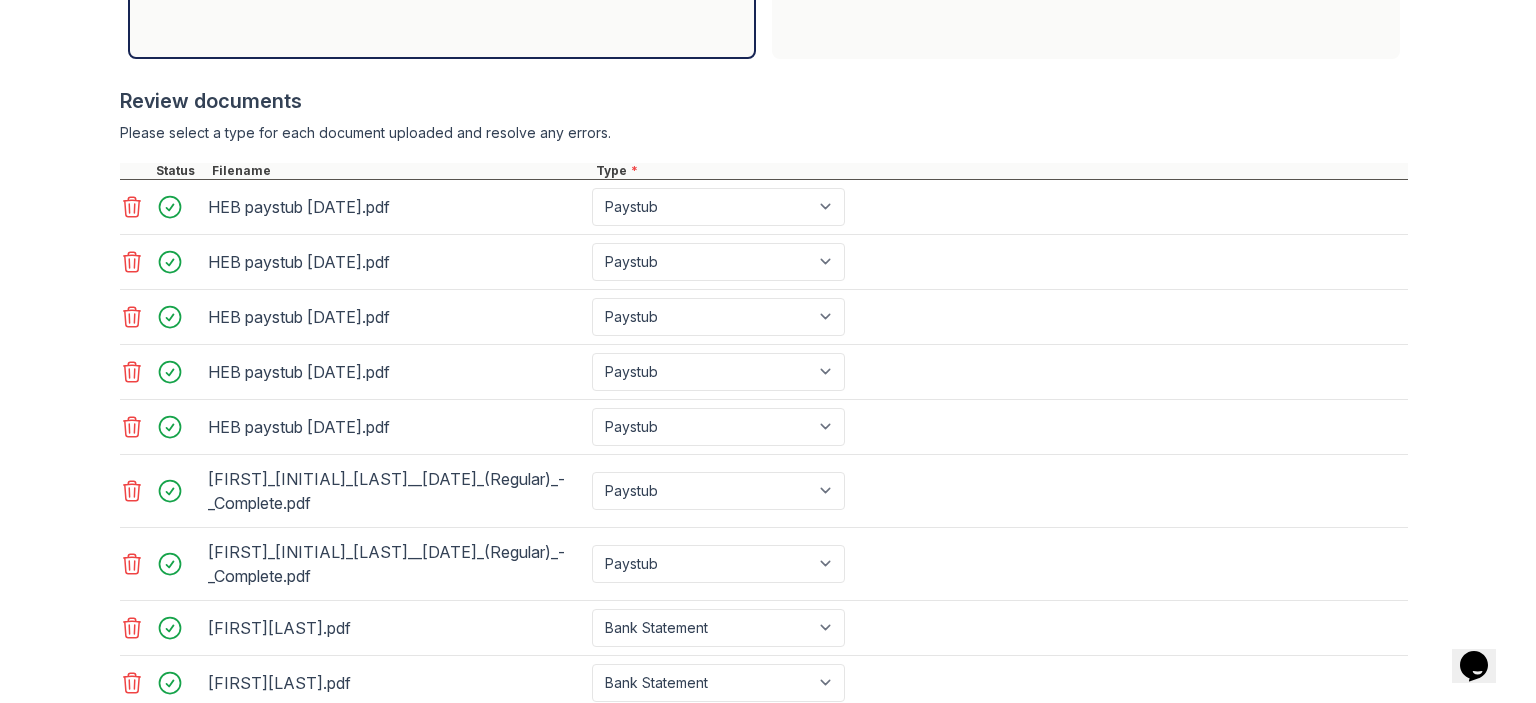 click on "Drag files to upload or click here to browse" at bounding box center [442, -21] 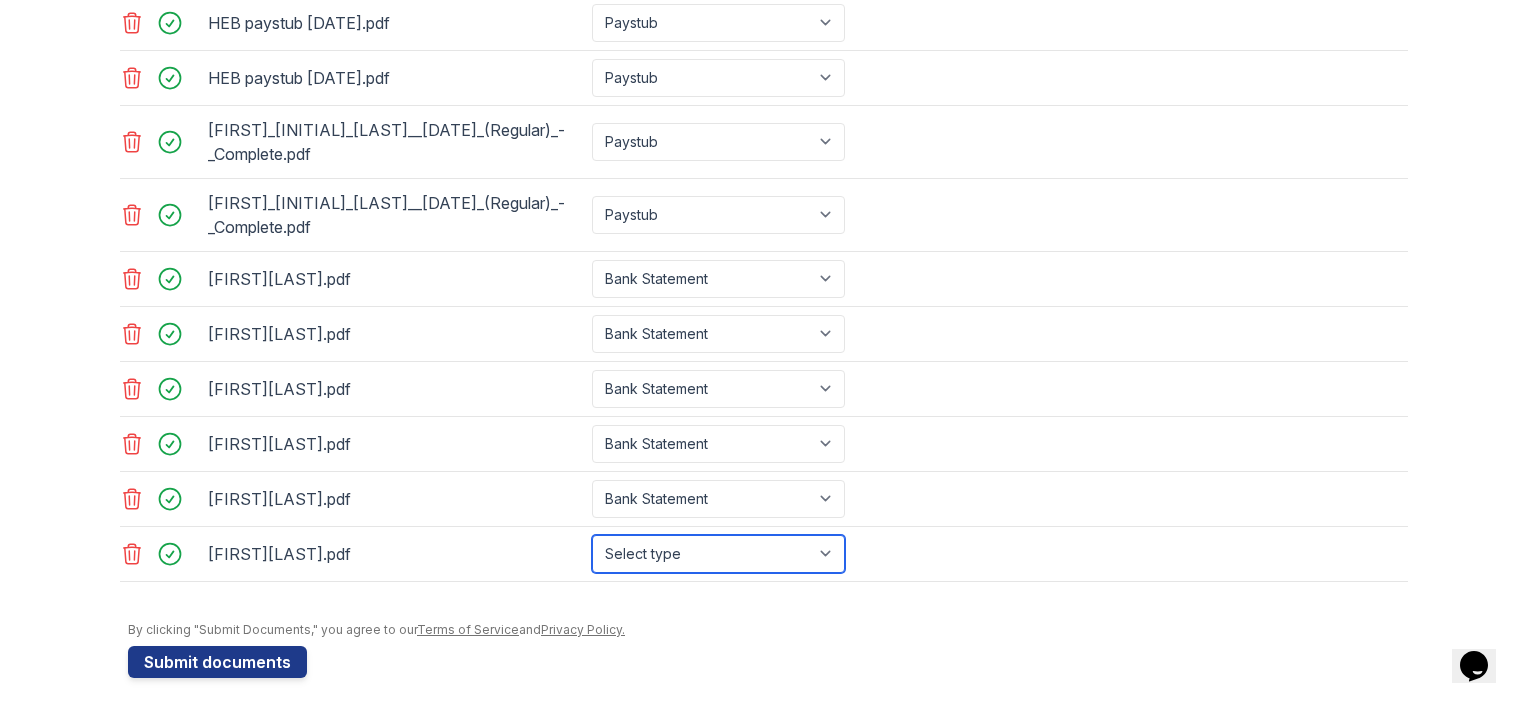 click on "Select type
Paystub
Bank Statement
Offer Letter
Tax Documents
Benefit Award Letter
Investment Account Statement
Other" at bounding box center [718, 554] 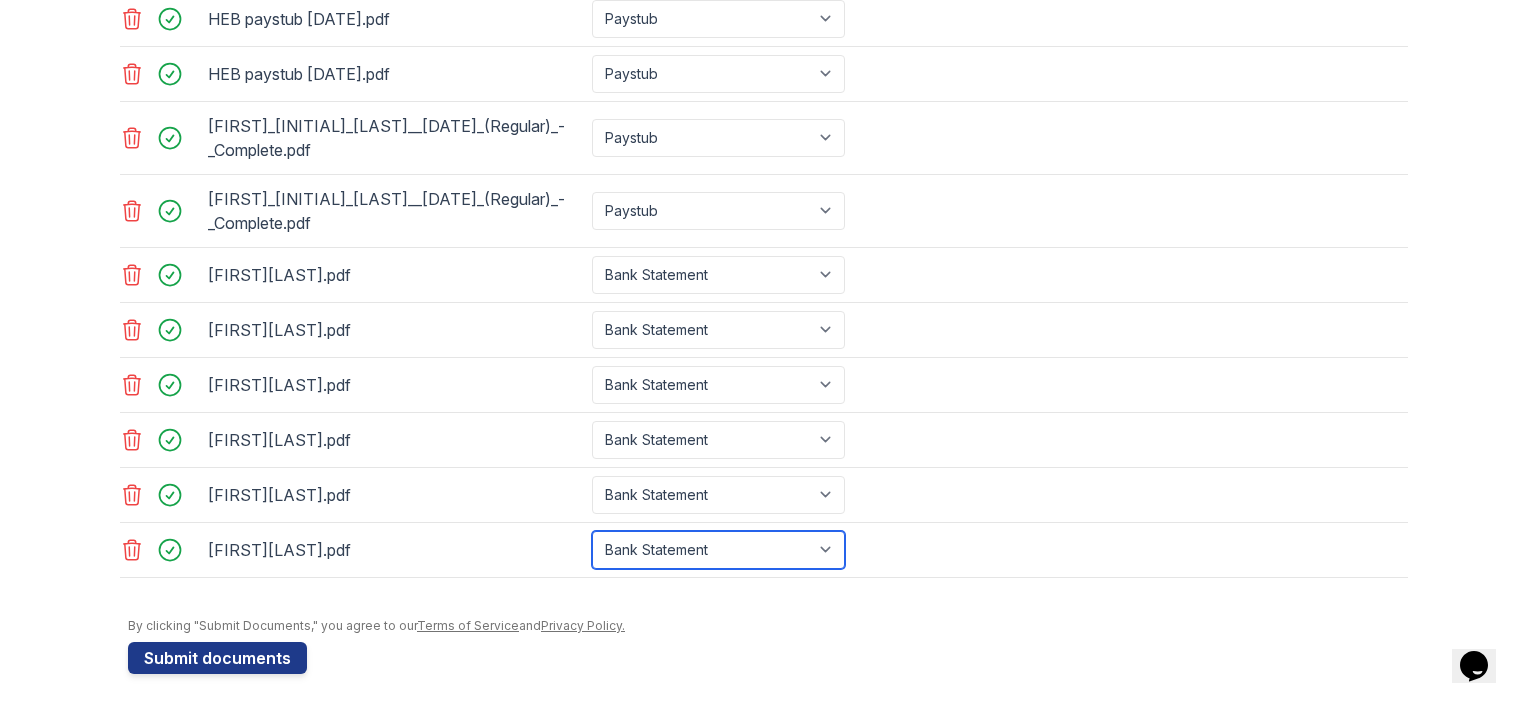 scroll, scrollTop: 1064, scrollLeft: 0, axis: vertical 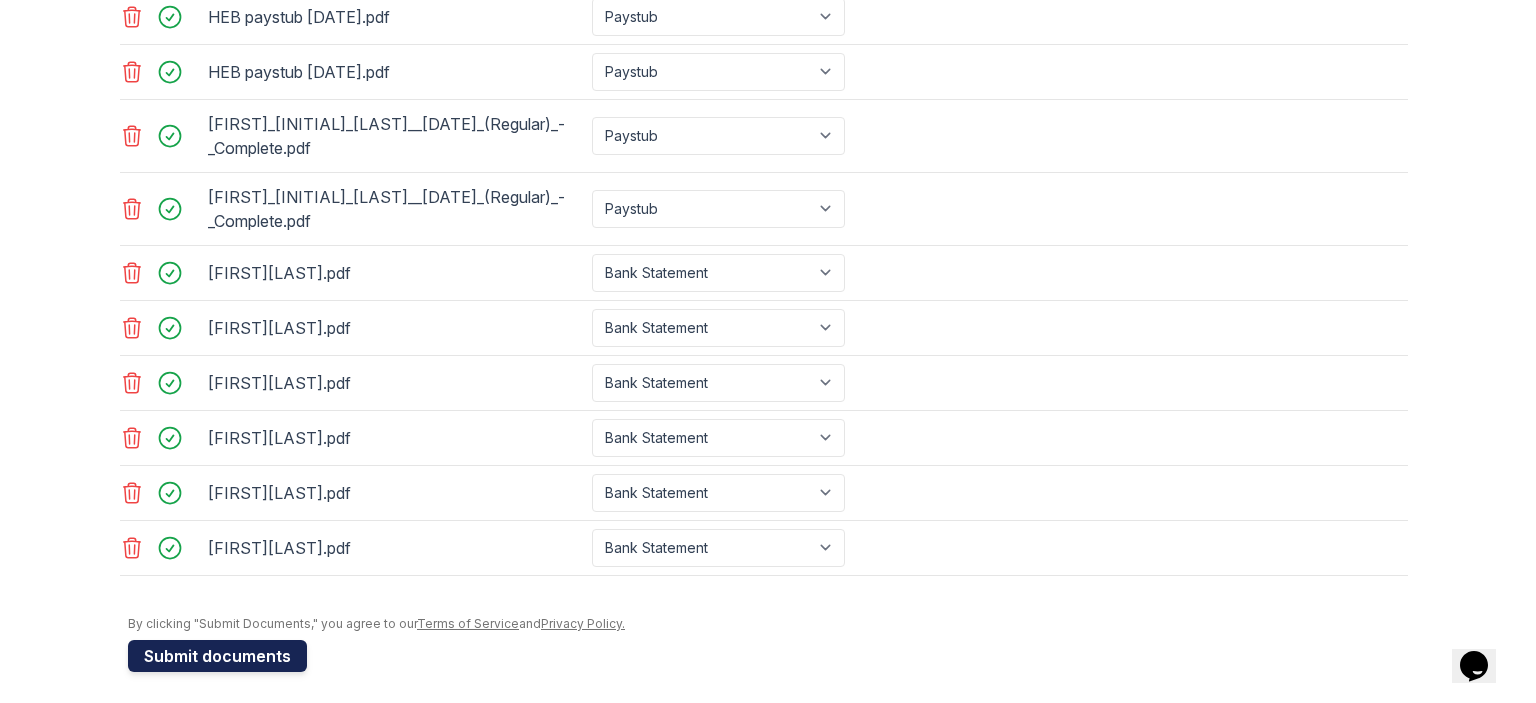 click on "Submit documents" at bounding box center [217, 656] 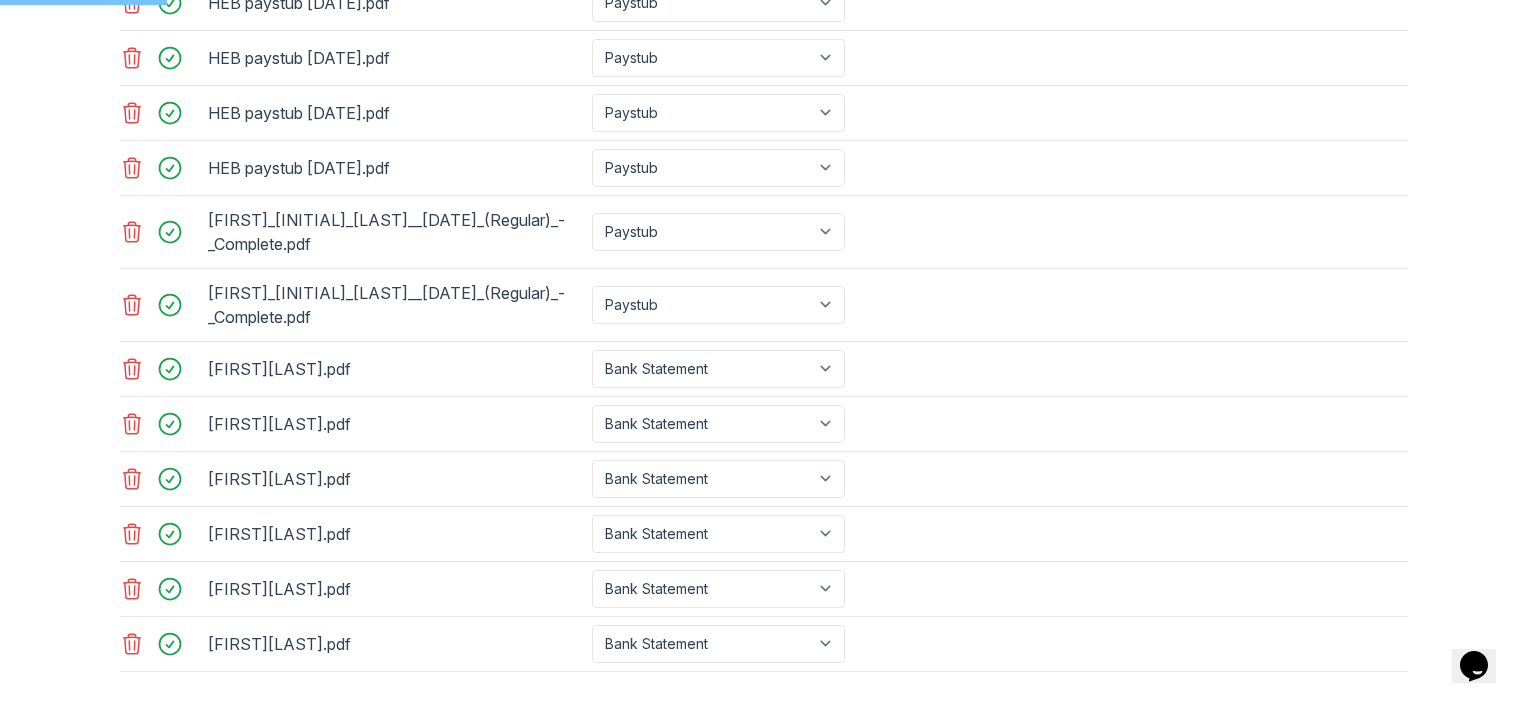 scroll, scrollTop: 964, scrollLeft: 0, axis: vertical 